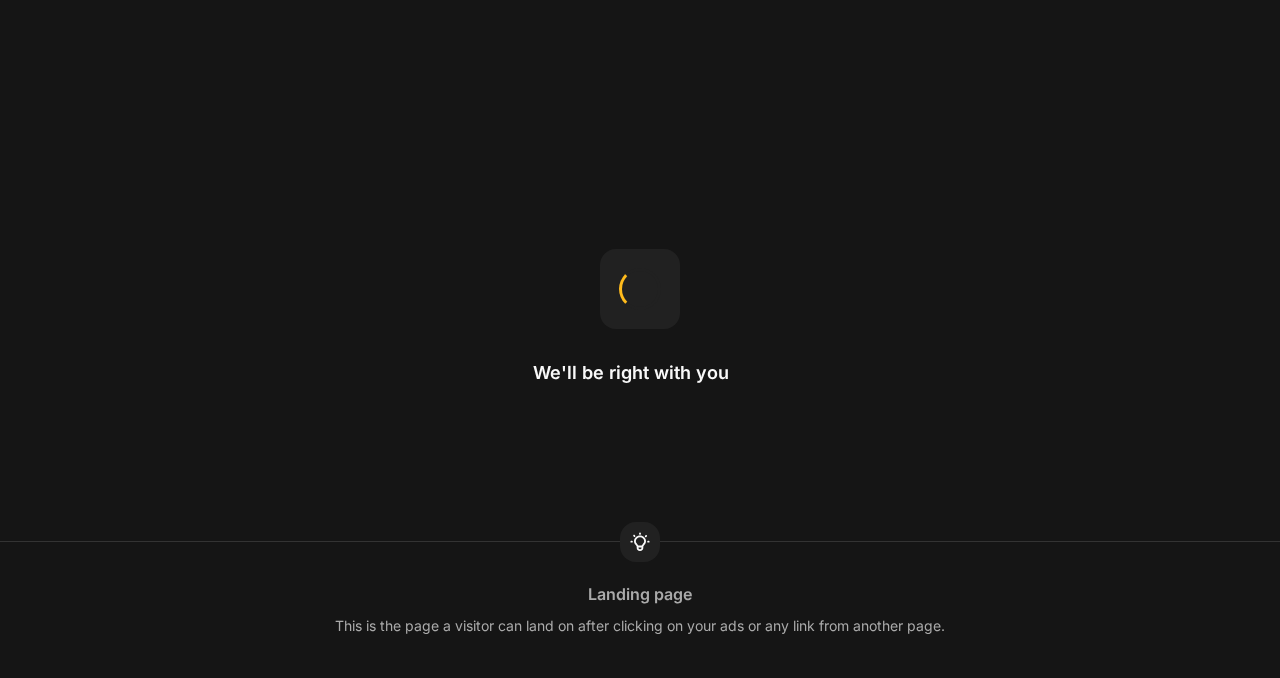 scroll, scrollTop: 0, scrollLeft: 0, axis: both 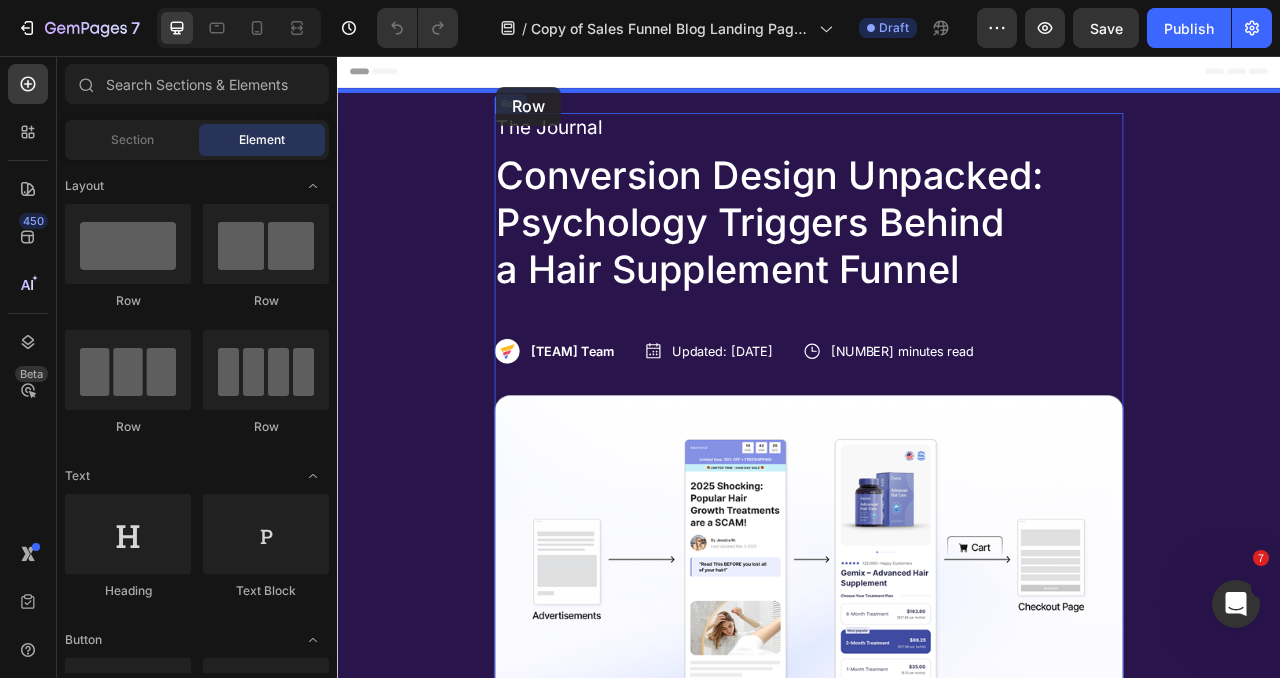 drag, startPoint x: 460, startPoint y: 290, endPoint x: 539, endPoint y: 96, distance: 209.46837 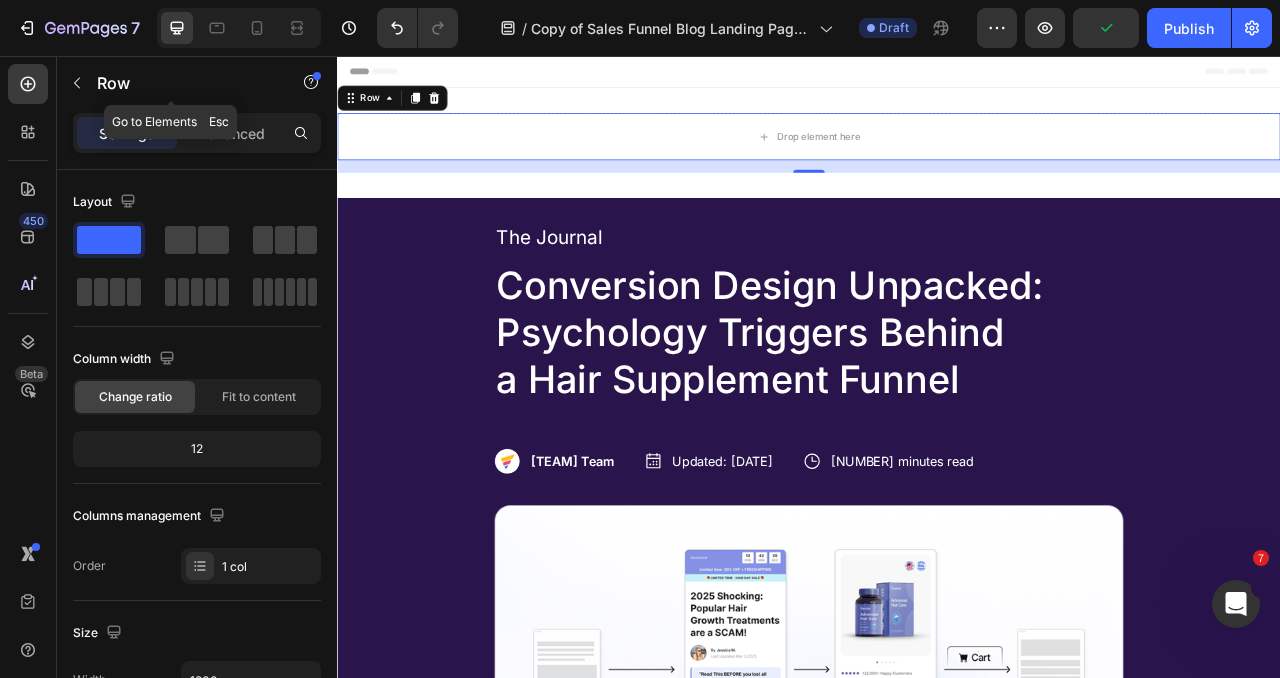 click 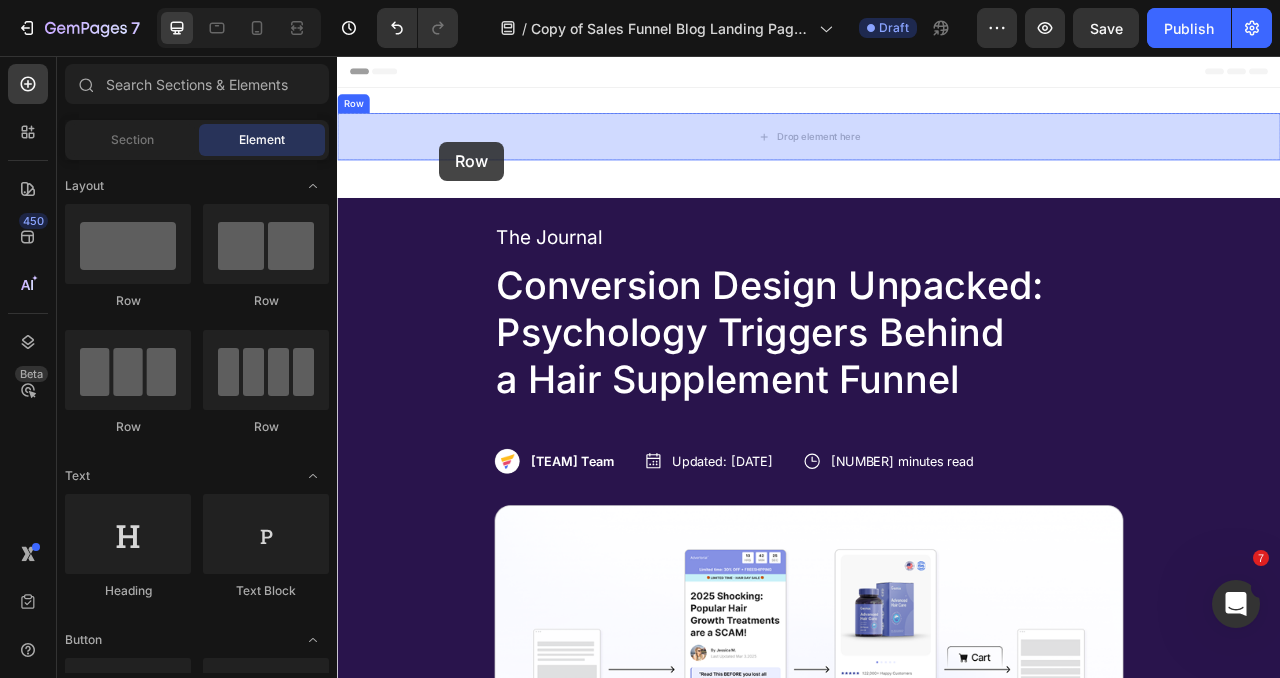 drag, startPoint x: 491, startPoint y: 324, endPoint x: 468, endPoint y: 165, distance: 160.6549 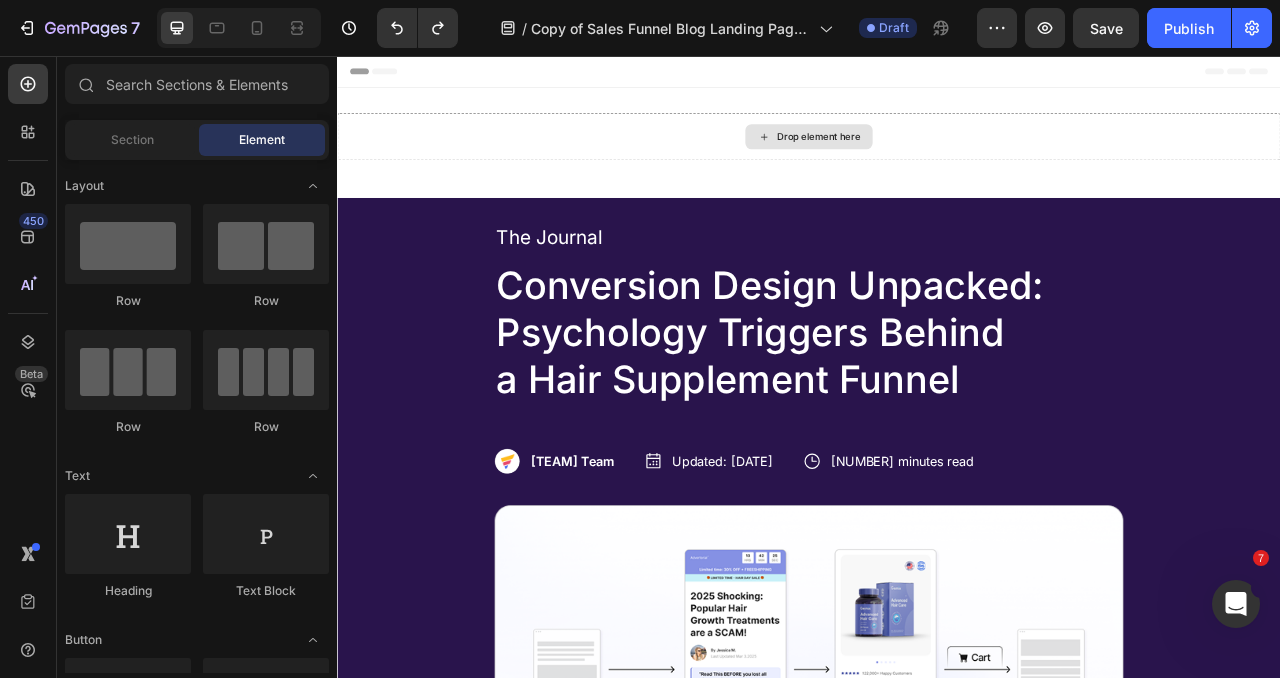 click on "Drop element here" at bounding box center (937, 159) 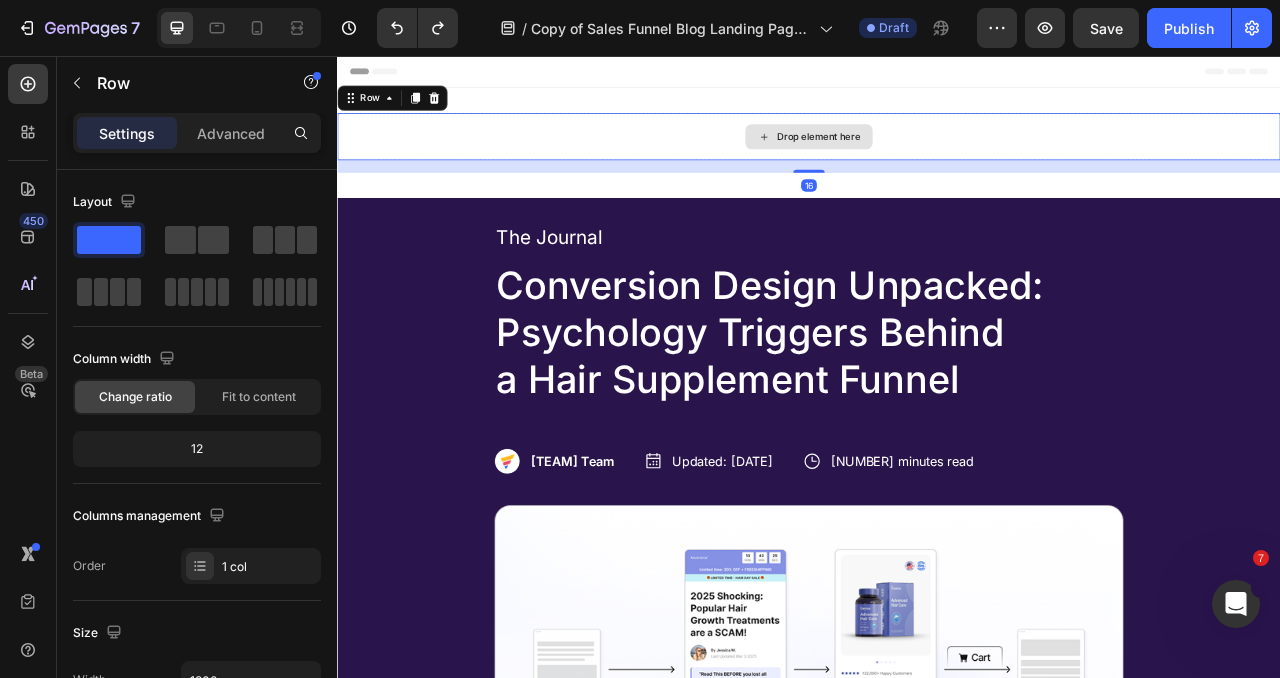 click on "Drop element here" at bounding box center [937, 159] 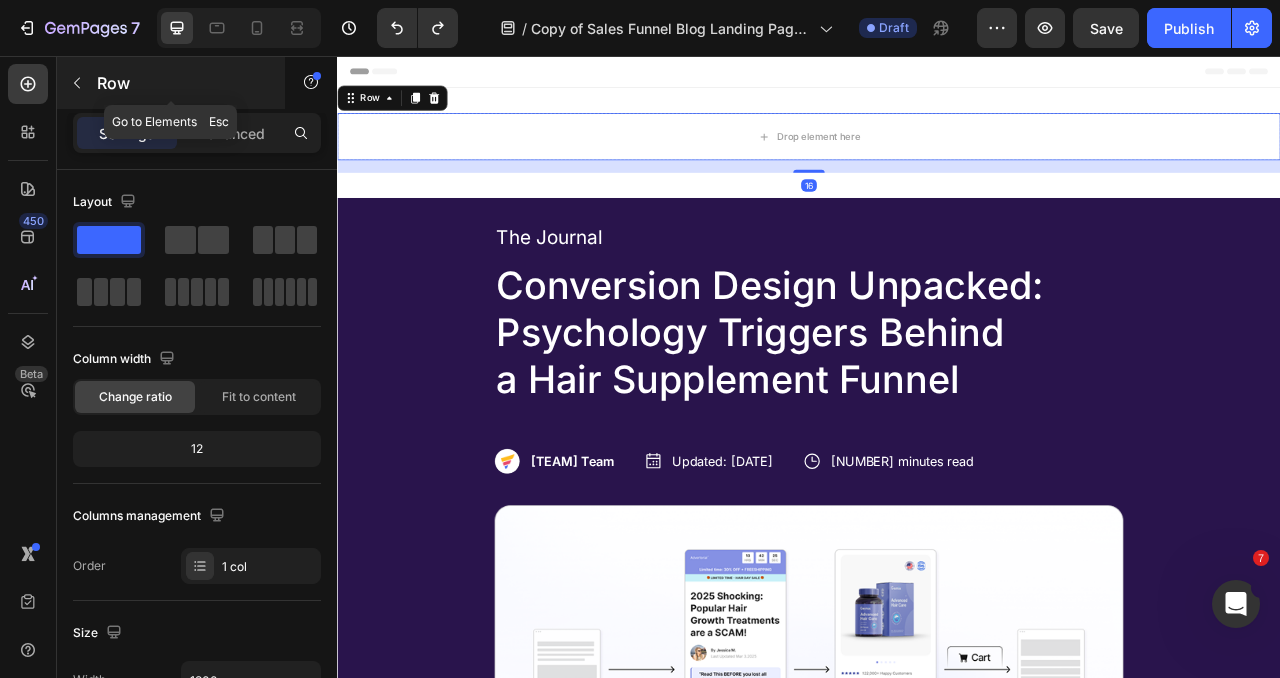 click 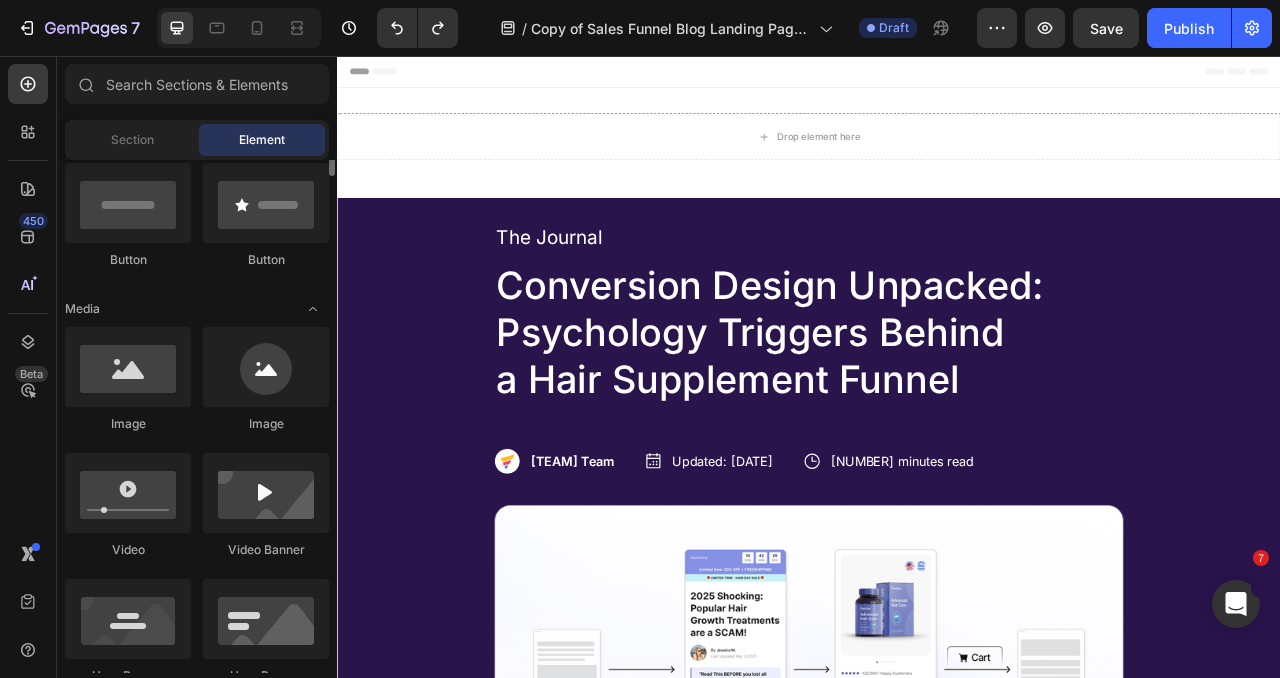 scroll, scrollTop: 522, scrollLeft: 0, axis: vertical 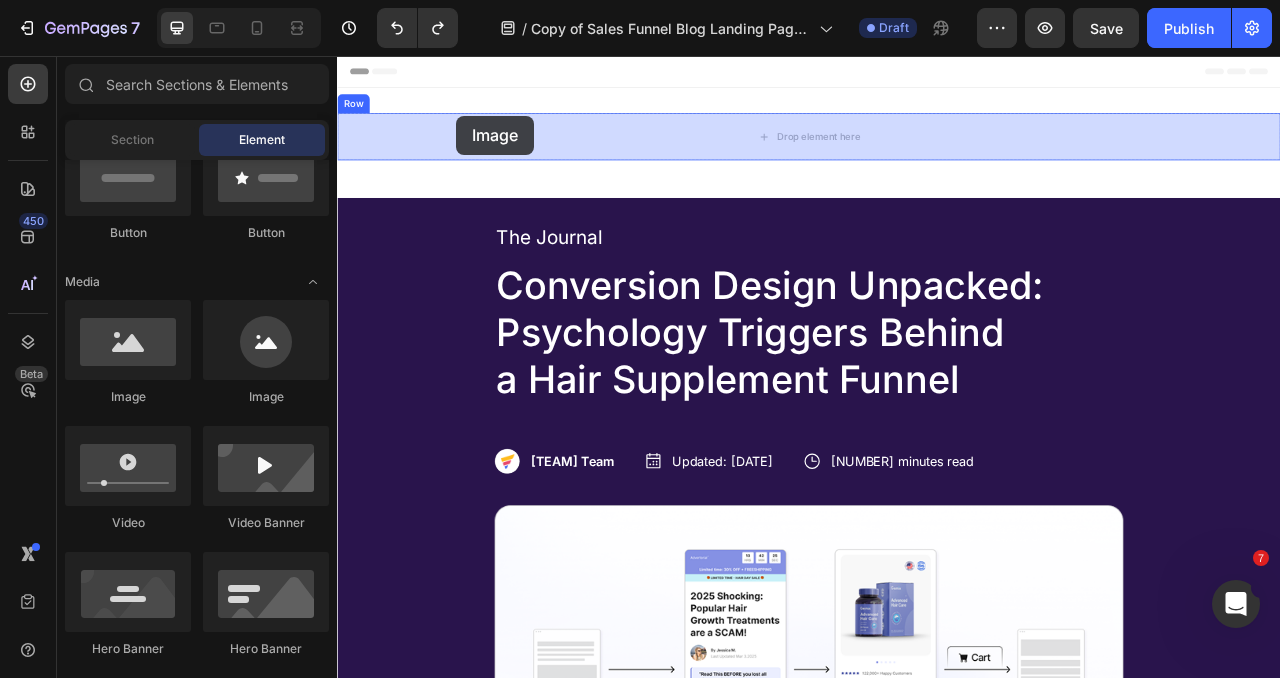 drag, startPoint x: 481, startPoint y: 409, endPoint x: 489, endPoint y: 133, distance: 276.1159 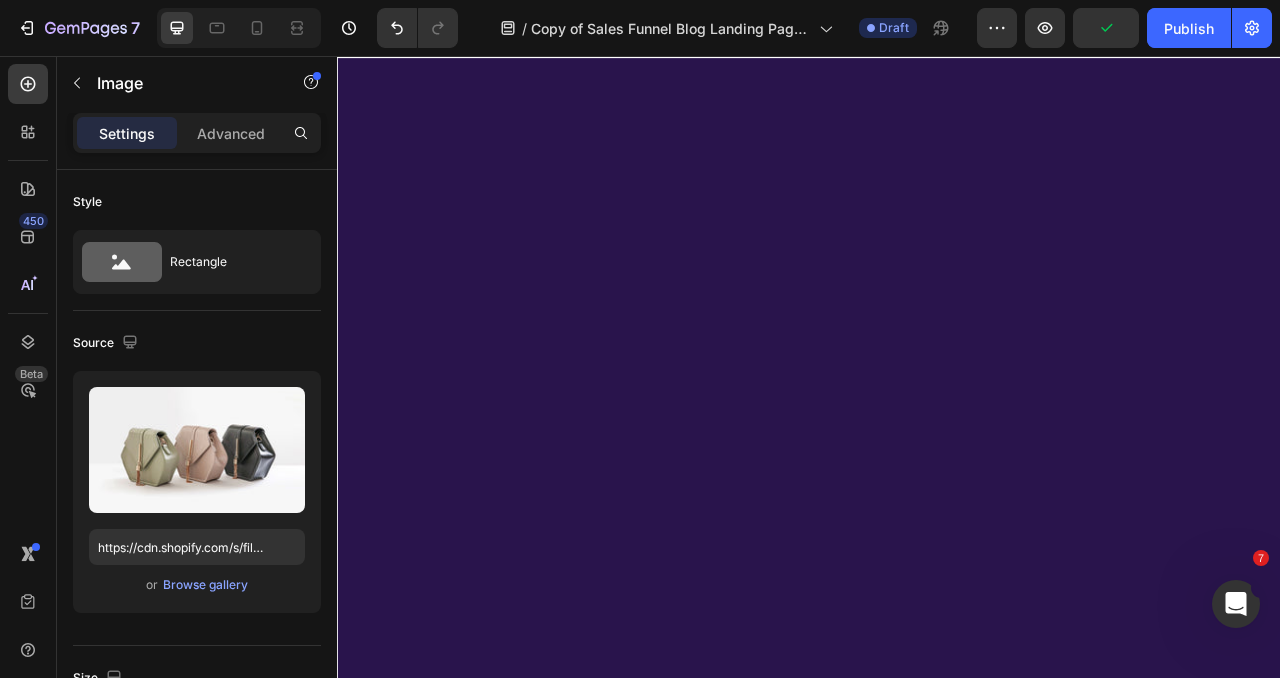 scroll, scrollTop: 0, scrollLeft: 0, axis: both 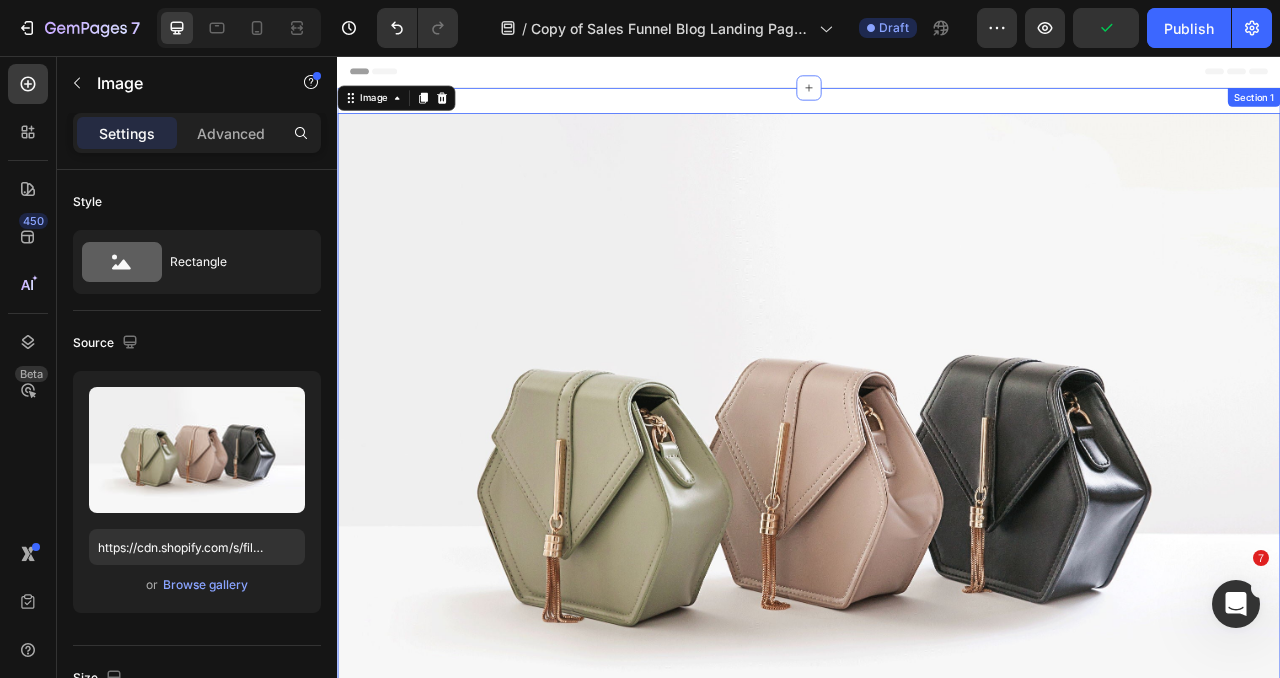 click on "Image   0 Row Section 1" at bounding box center (937, 587) 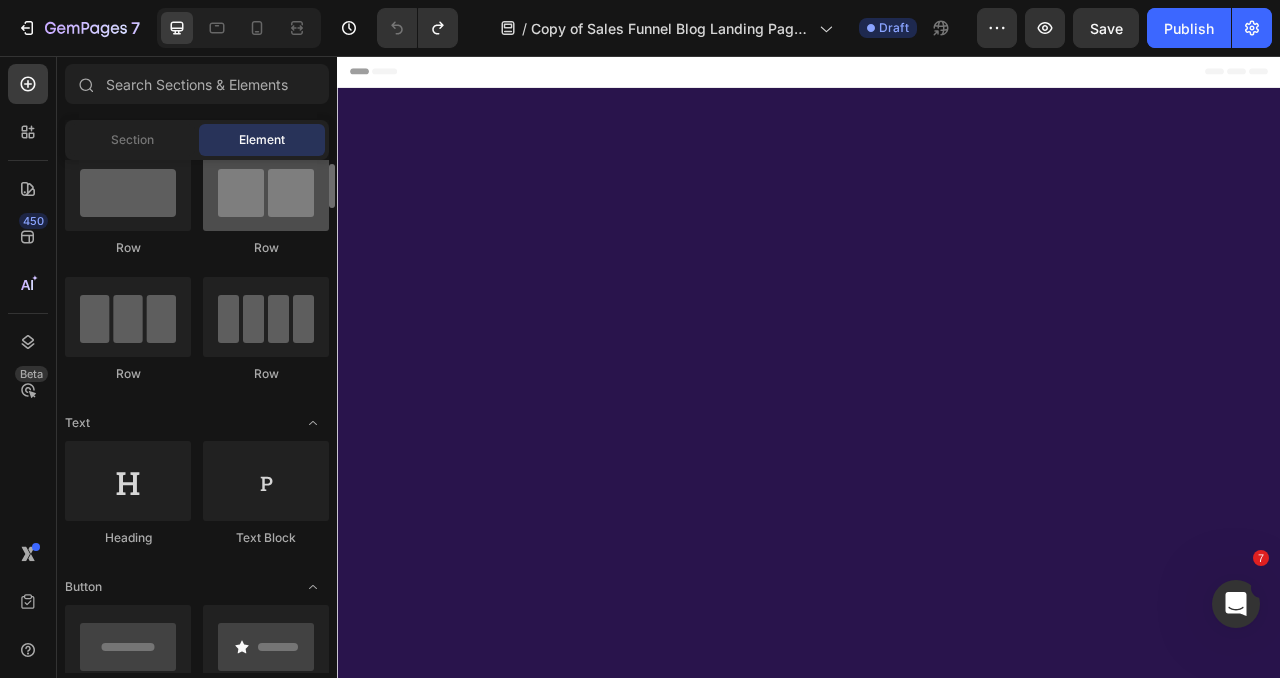 scroll, scrollTop: 0, scrollLeft: 0, axis: both 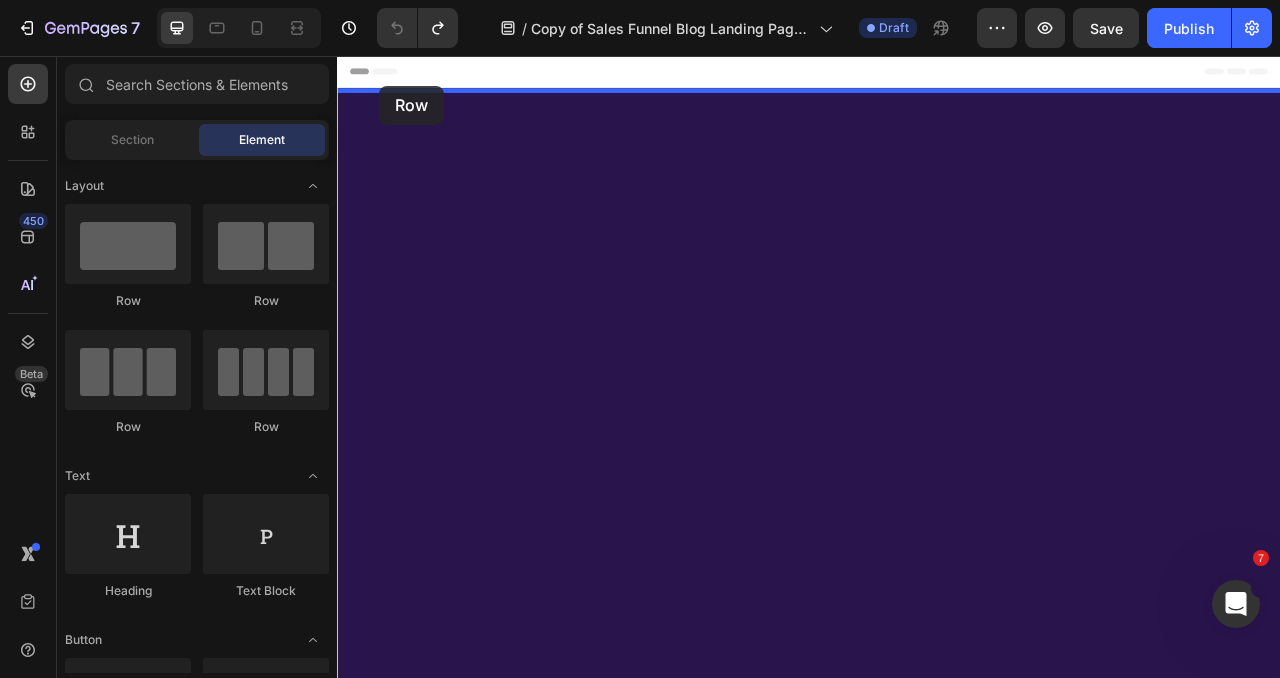 drag, startPoint x: 455, startPoint y: 309, endPoint x: 390, endPoint y: 94, distance: 224.61078 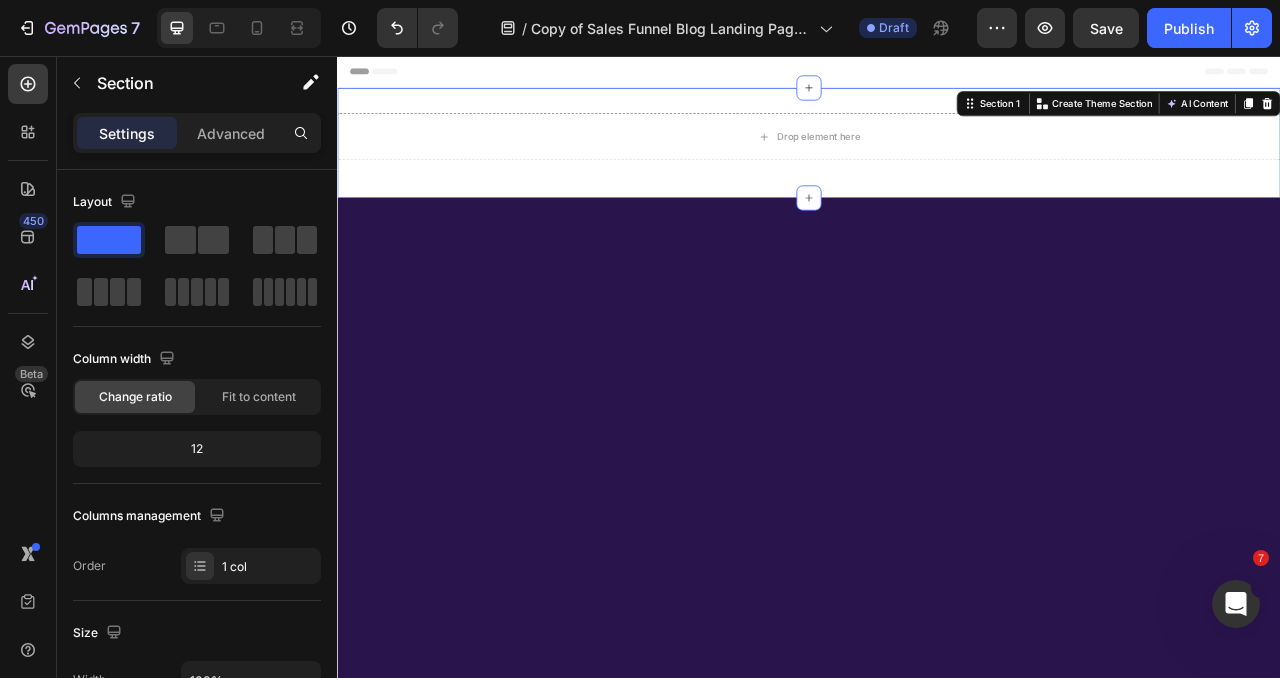 click on "Drop element here Row Section 1   Create Theme Section AI Content Write with GemAI What would you like to describe here? Tone and Voice Persuasive Product Gemix BioCare Shampoo- 300ml Show more Generate" at bounding box center [937, 167] 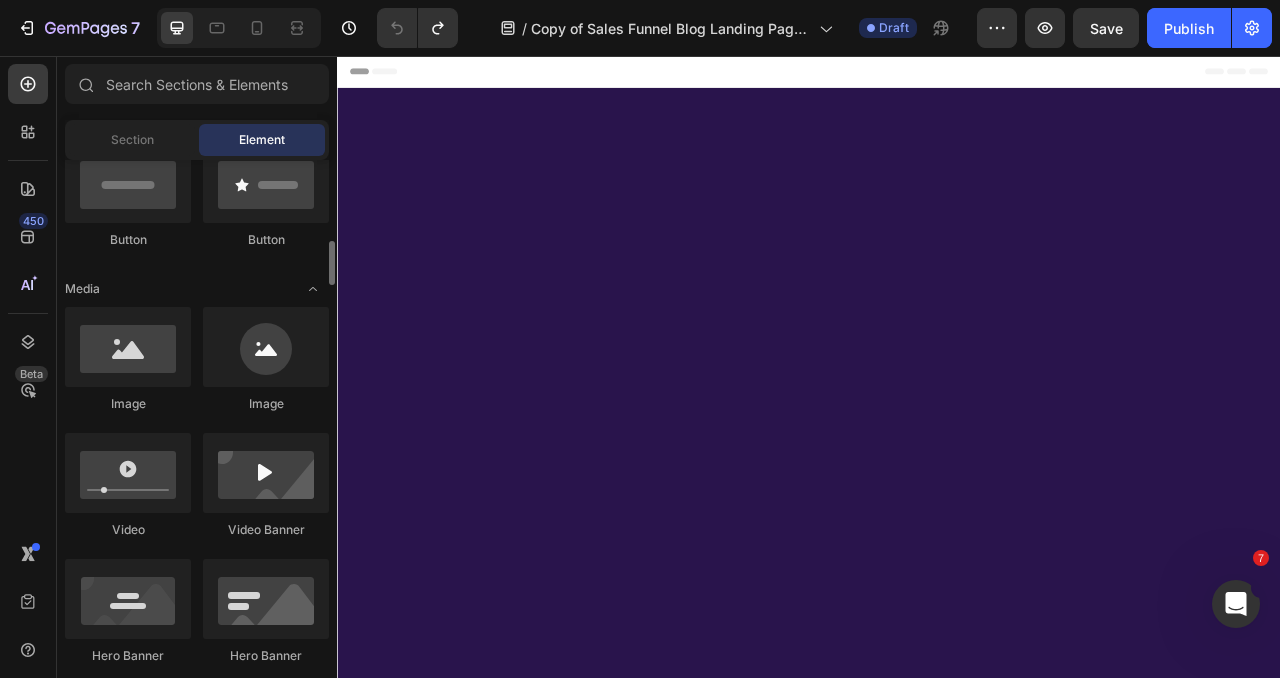 scroll, scrollTop: 551, scrollLeft: 0, axis: vertical 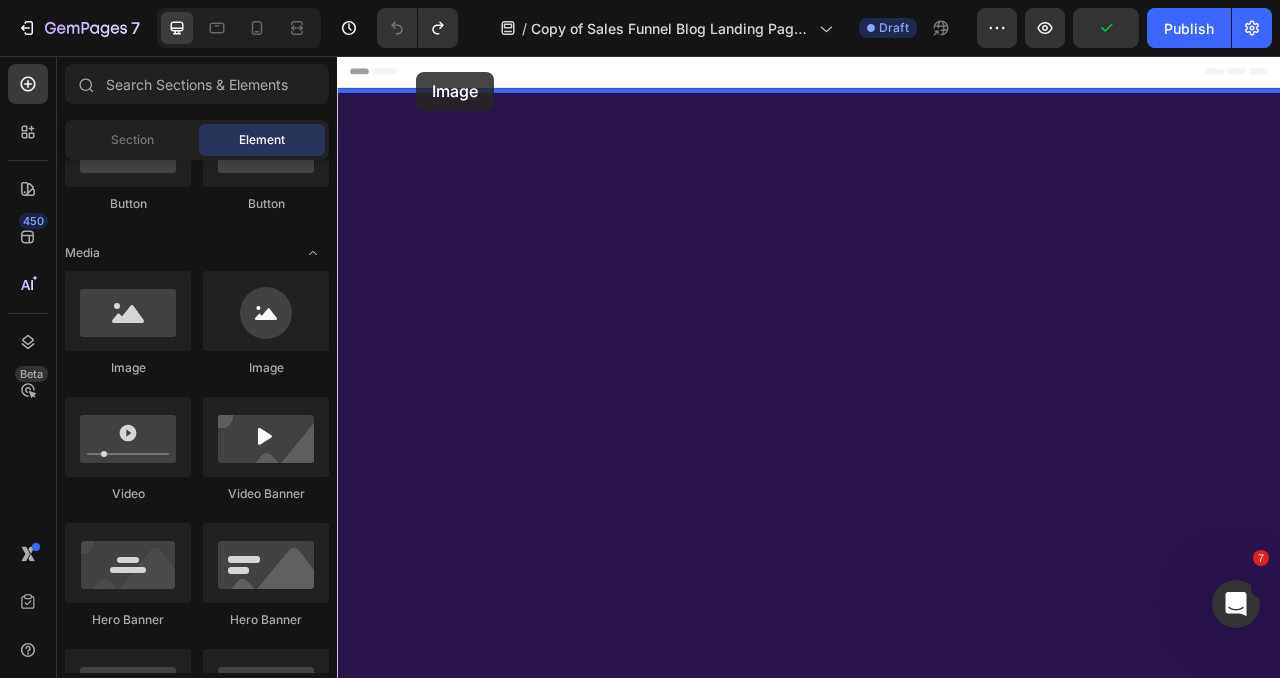 drag, startPoint x: 472, startPoint y: 369, endPoint x: 440, endPoint y: 74, distance: 296.73053 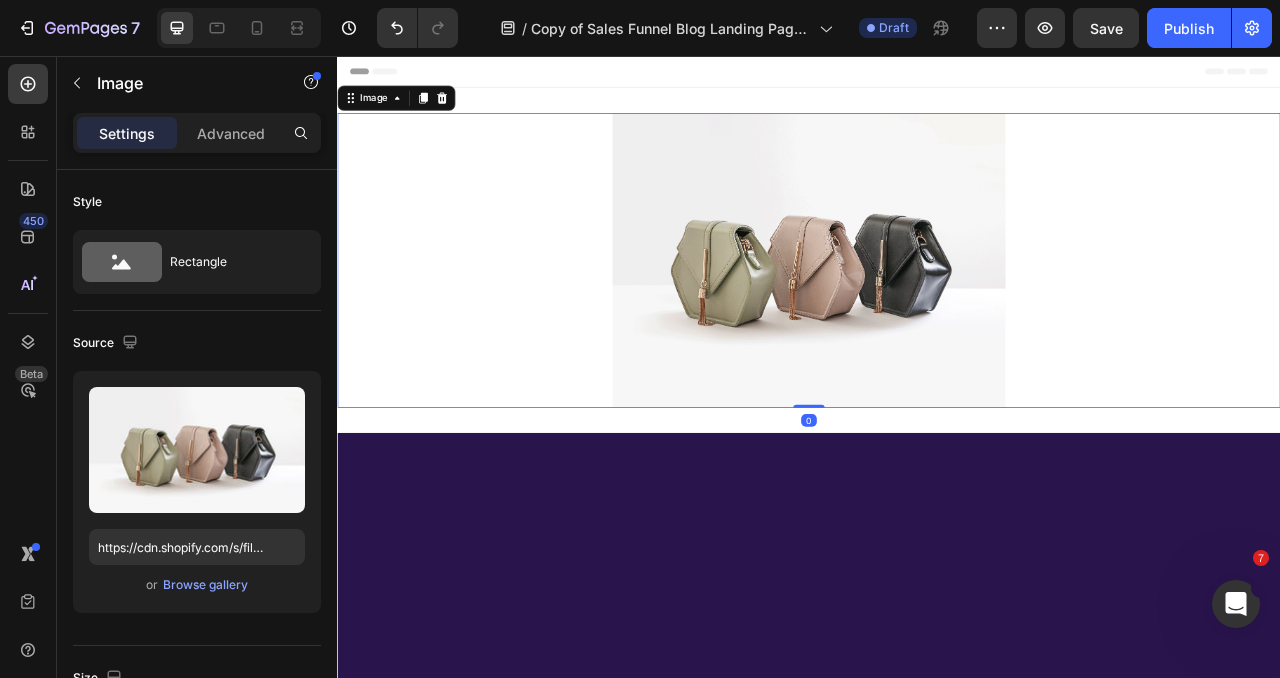 click at bounding box center [937, 316] 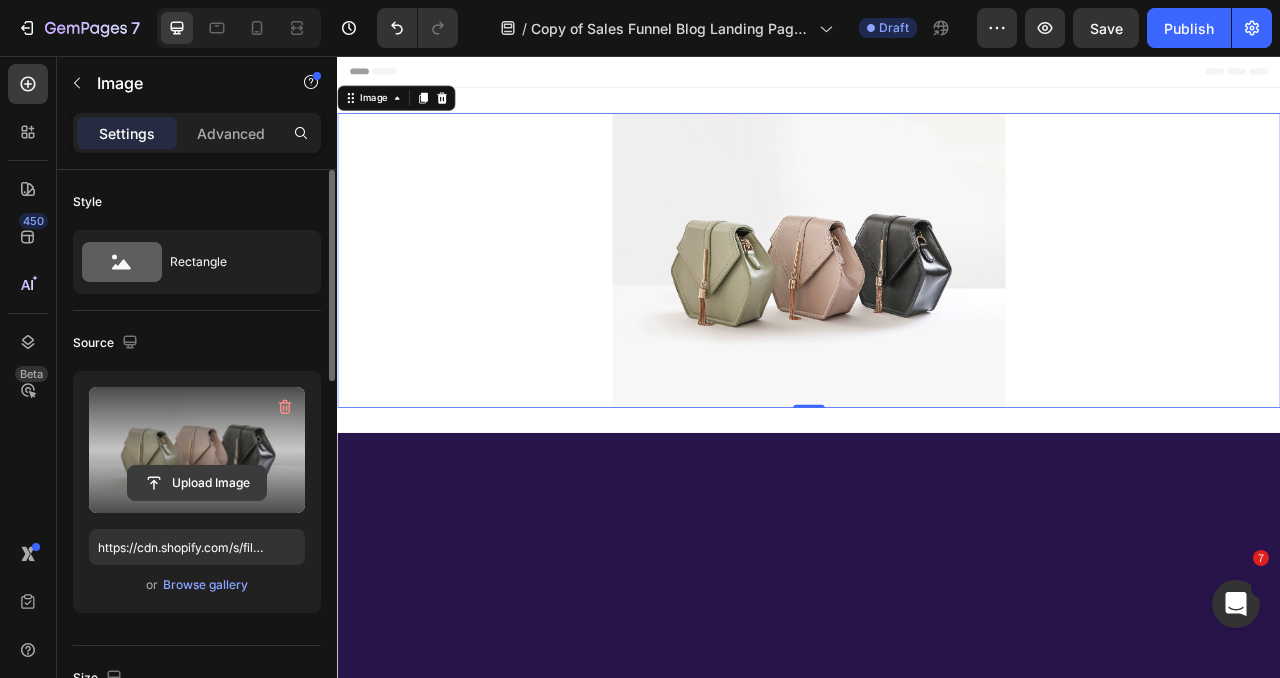 click 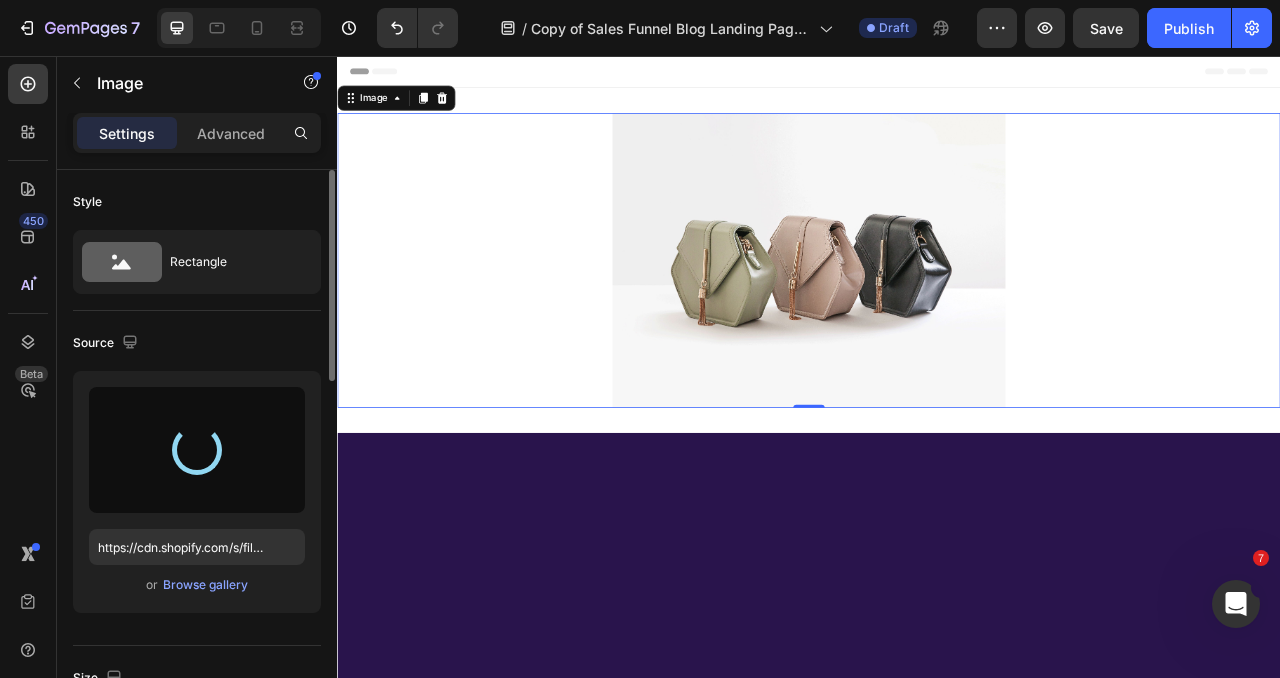 type on "https://cdn.shopify.com/s/files/1/2005/9307/files/gempages_432750572815254551-2c59821b-bc2a-460f-a596-d1f8693d736f.png" 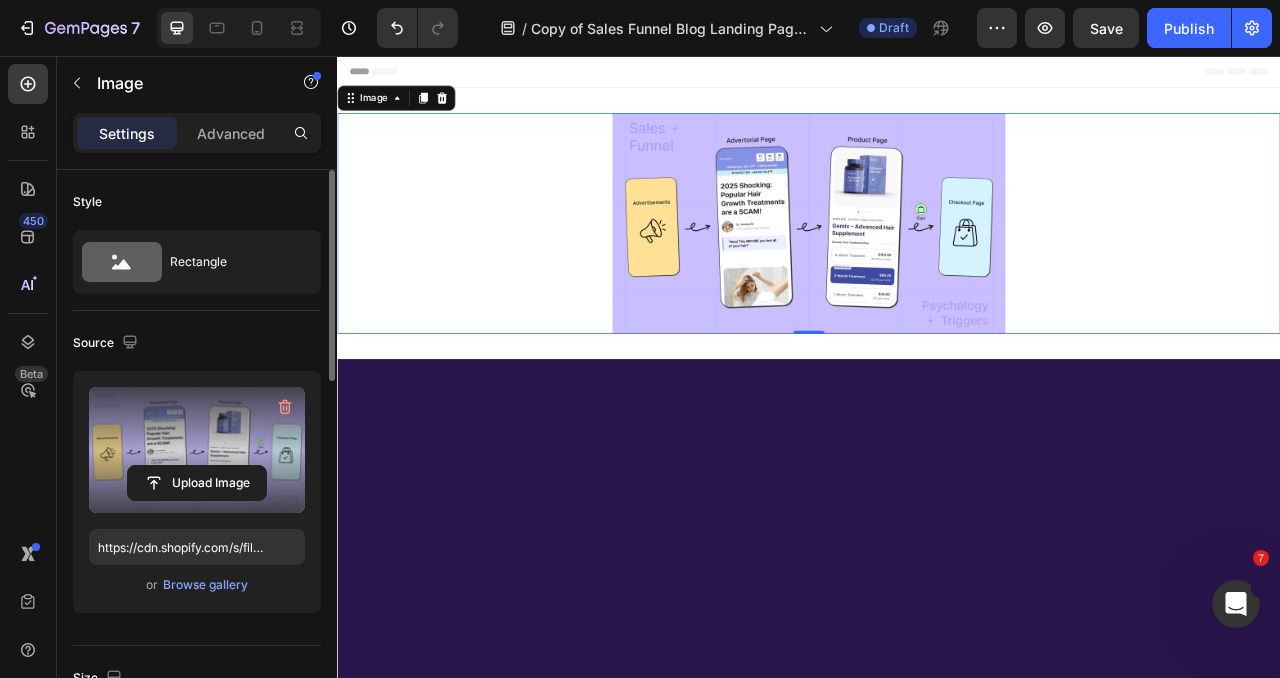 click at bounding box center [937, 269] 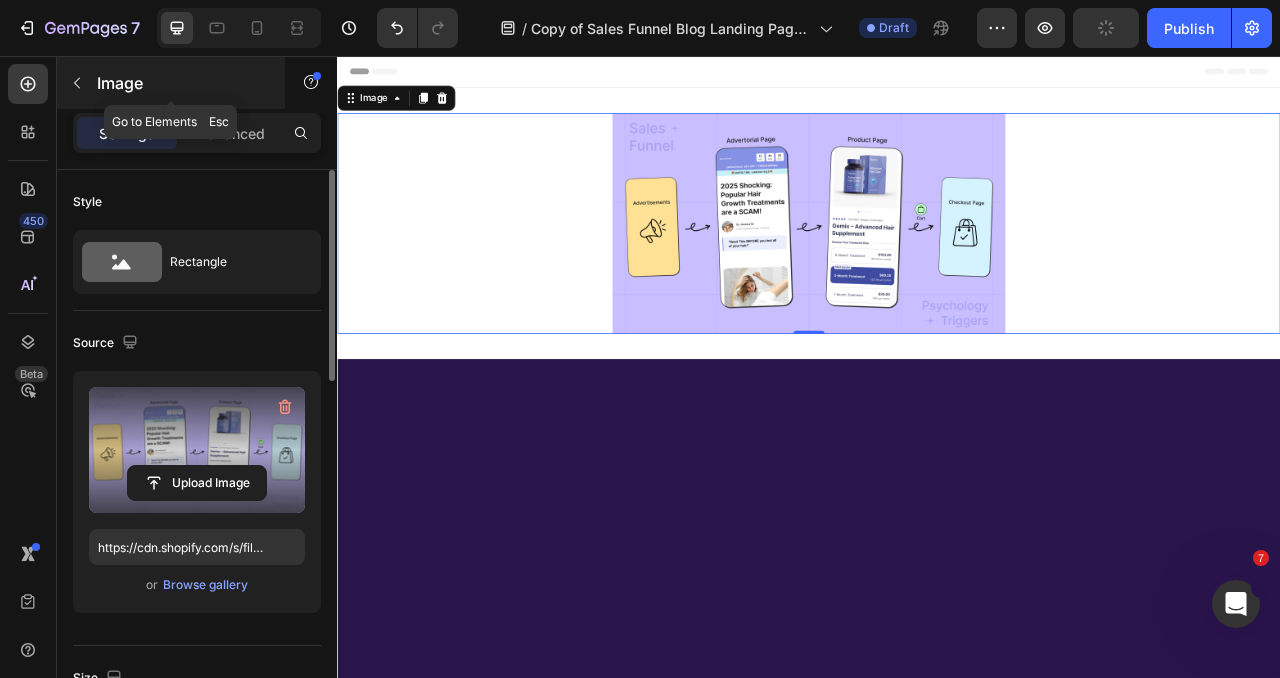 click at bounding box center (77, 83) 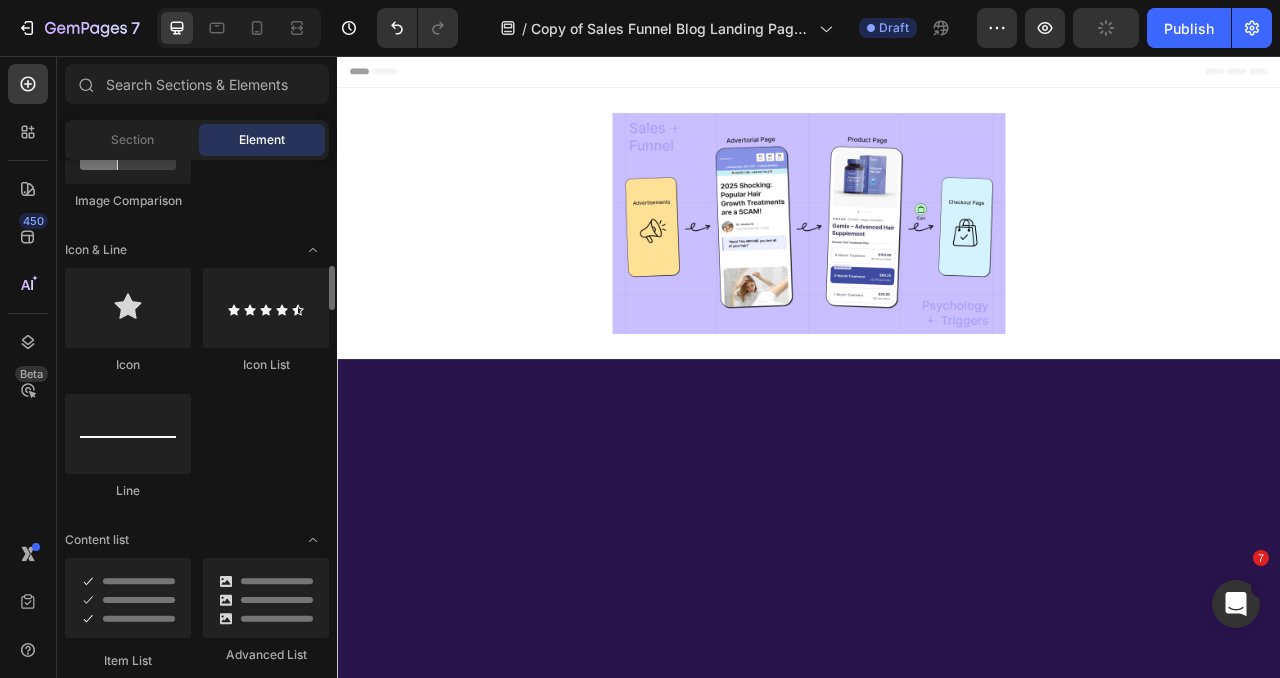 scroll, scrollTop: 1223, scrollLeft: 0, axis: vertical 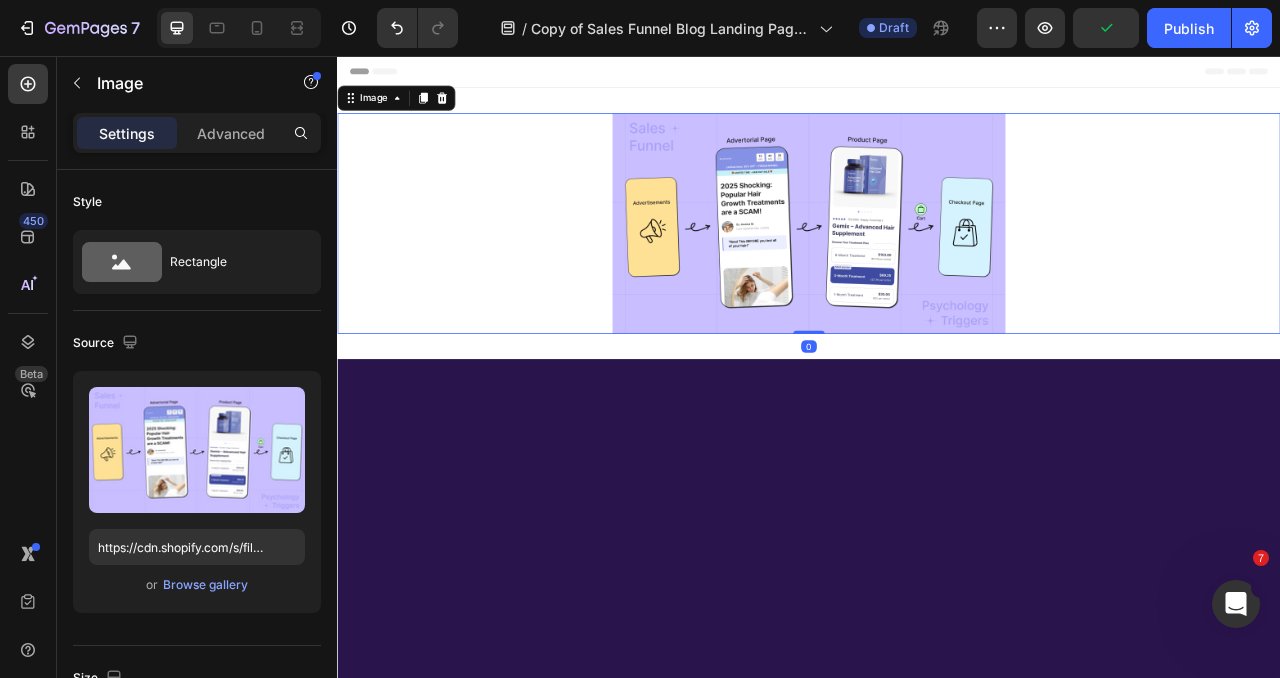 click at bounding box center [937, 269] 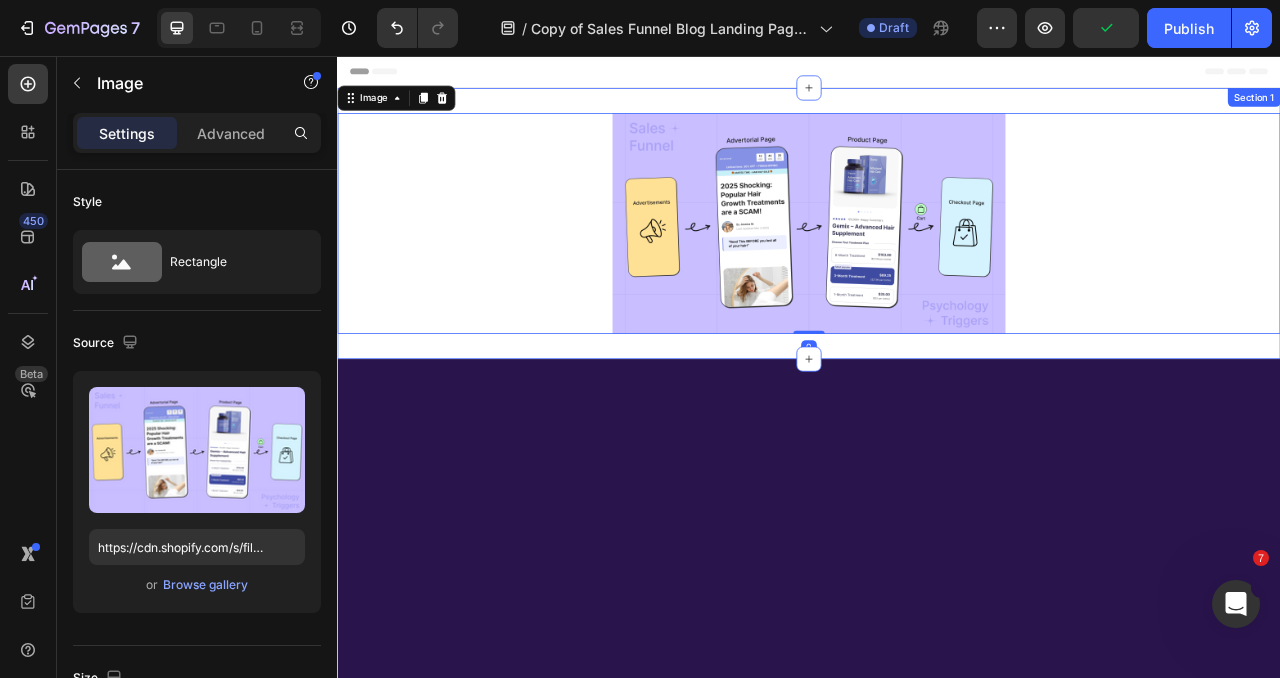 click on "Image   0 Section 1" at bounding box center [937, 269] 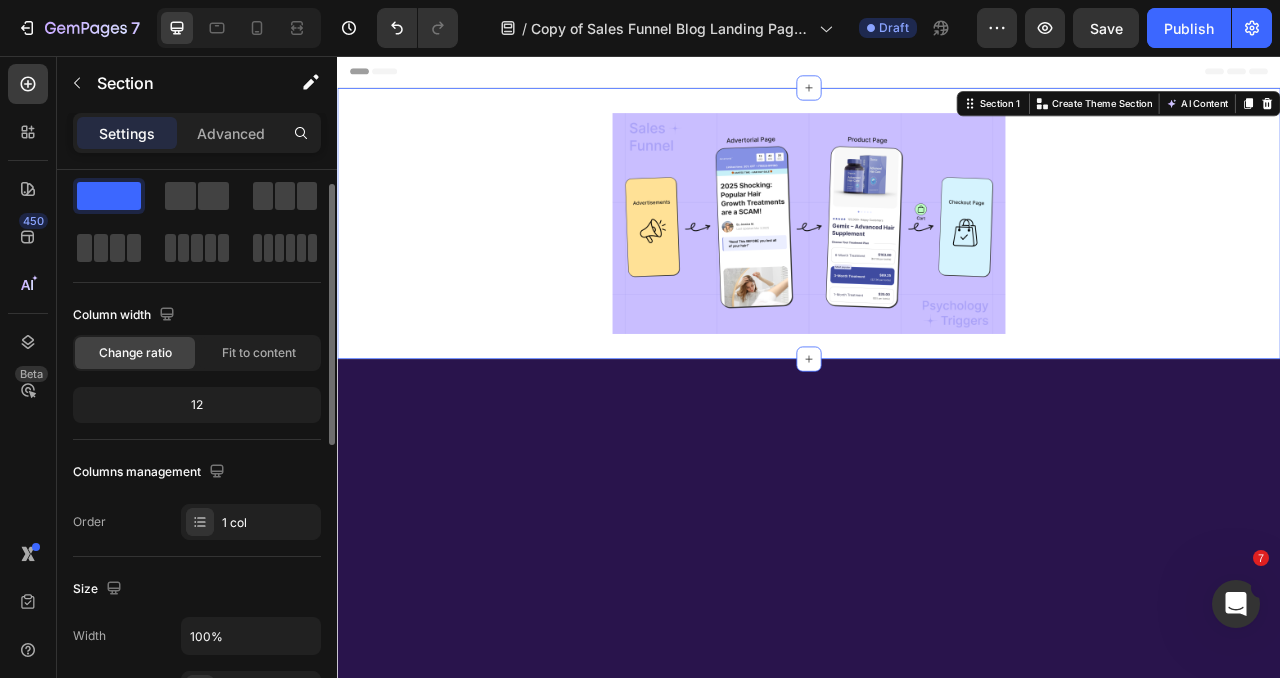 scroll, scrollTop: 0, scrollLeft: 0, axis: both 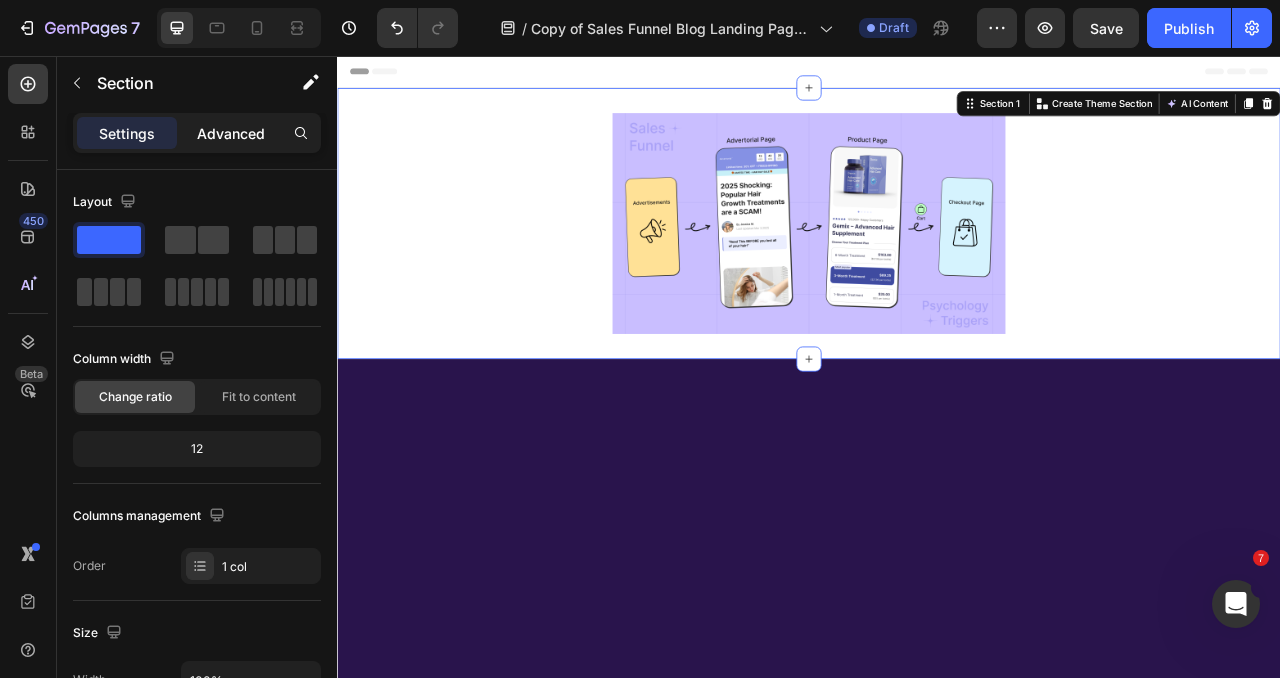 click on "Advanced" at bounding box center [231, 133] 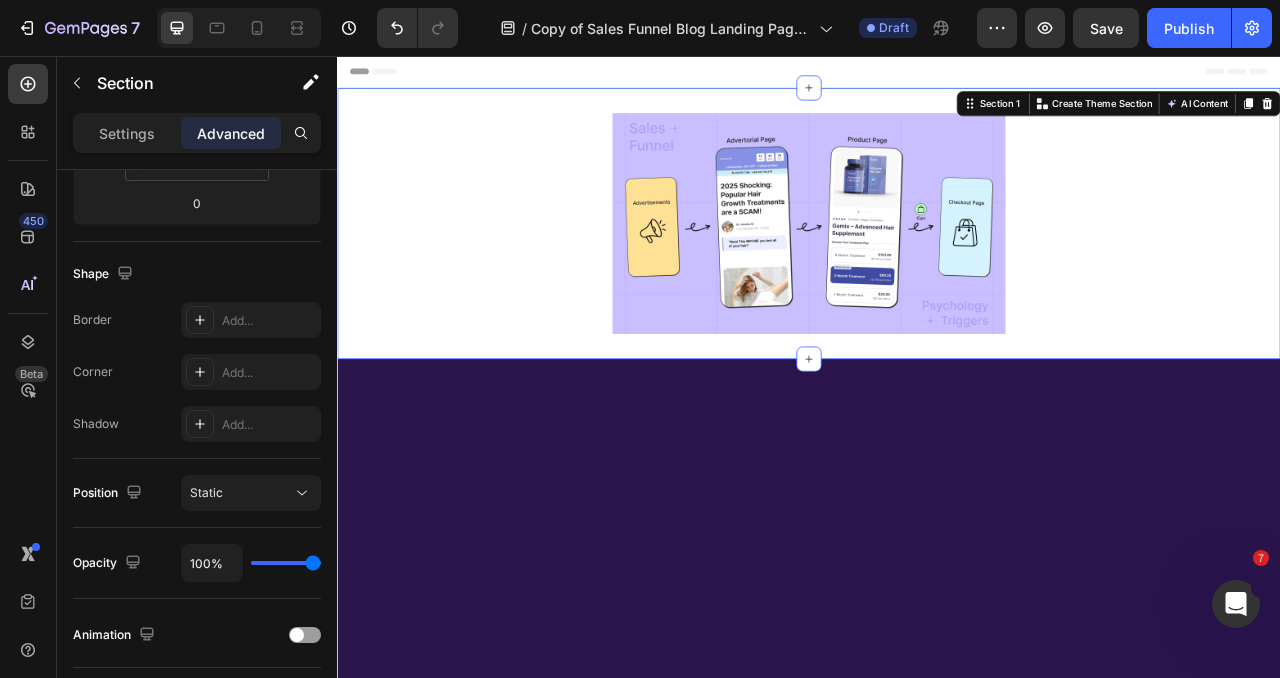 scroll, scrollTop: 739, scrollLeft: 0, axis: vertical 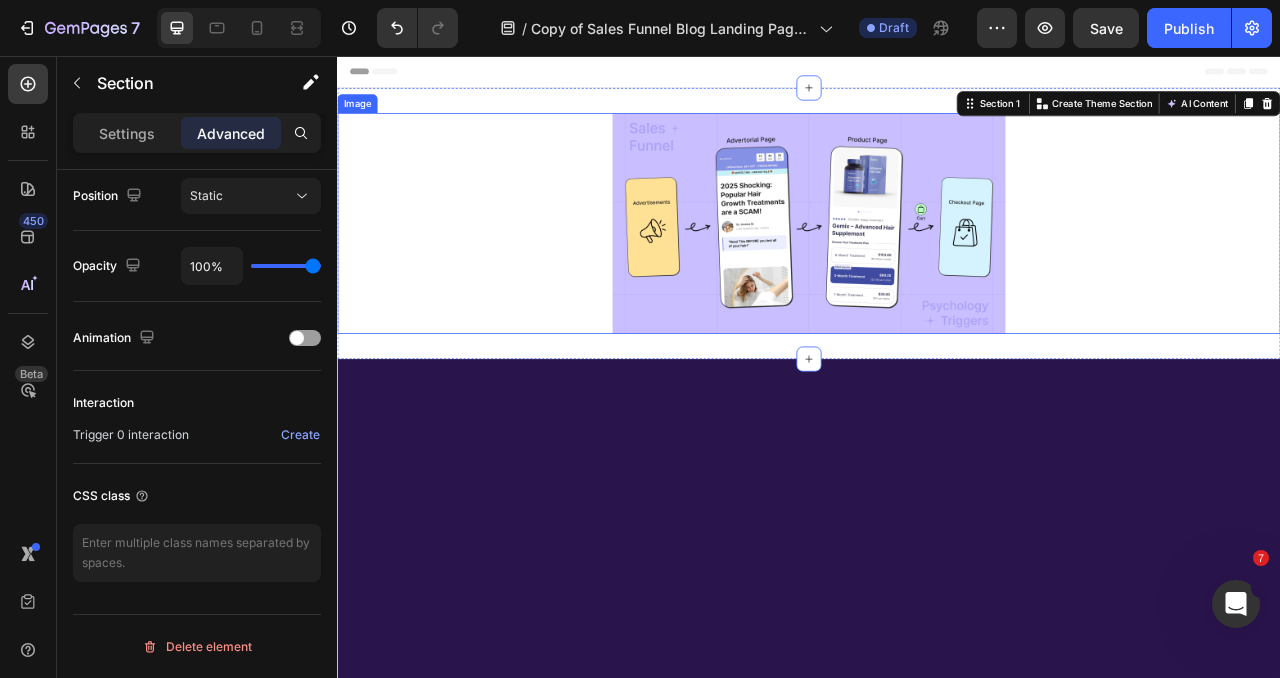 click at bounding box center (937, 269) 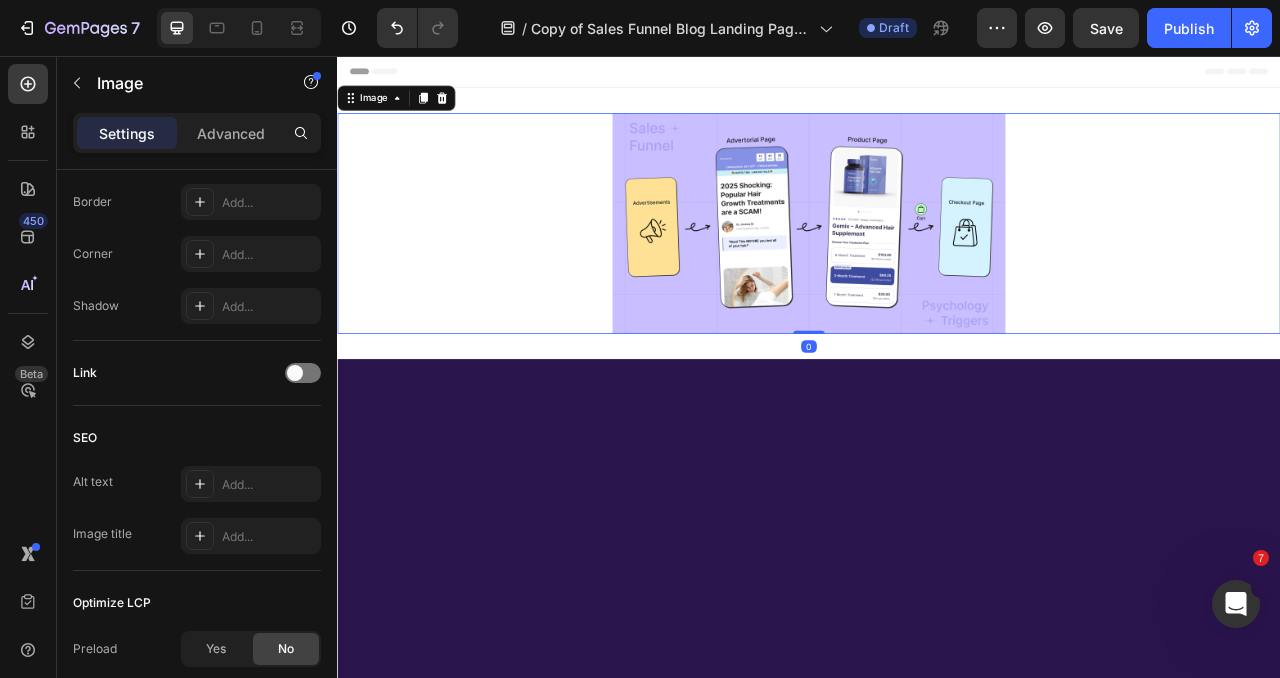 scroll, scrollTop: 0, scrollLeft: 0, axis: both 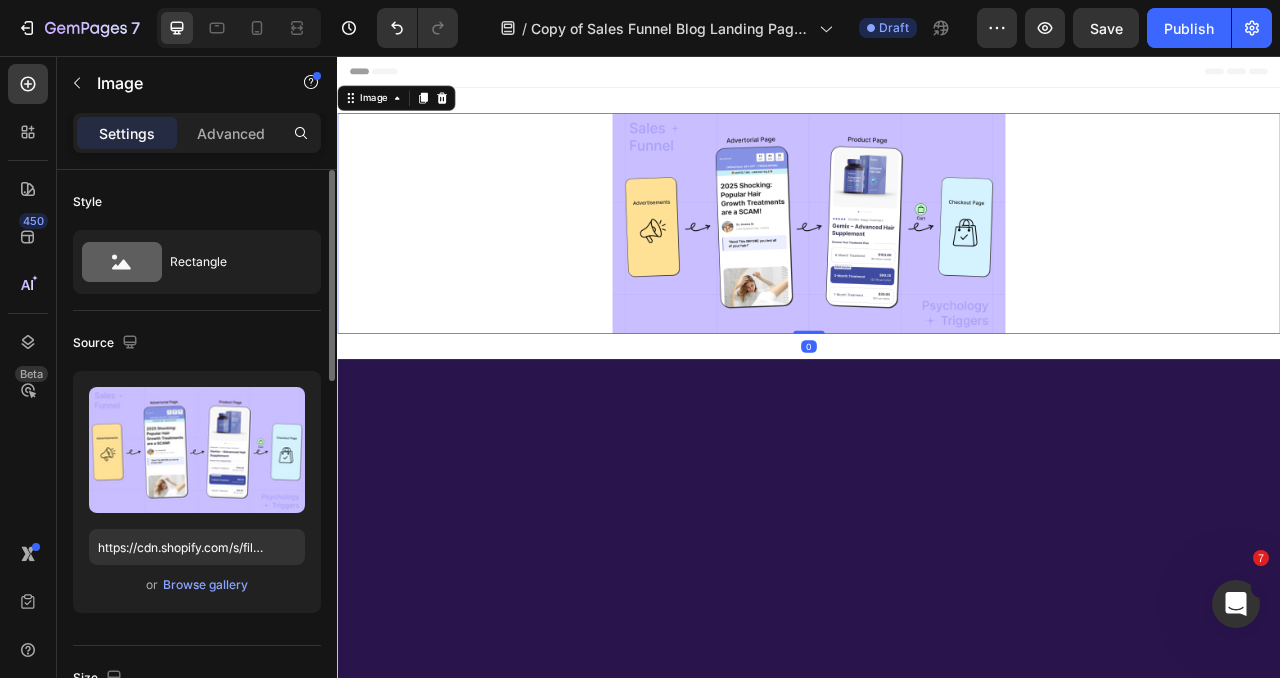 click at bounding box center [937, 269] 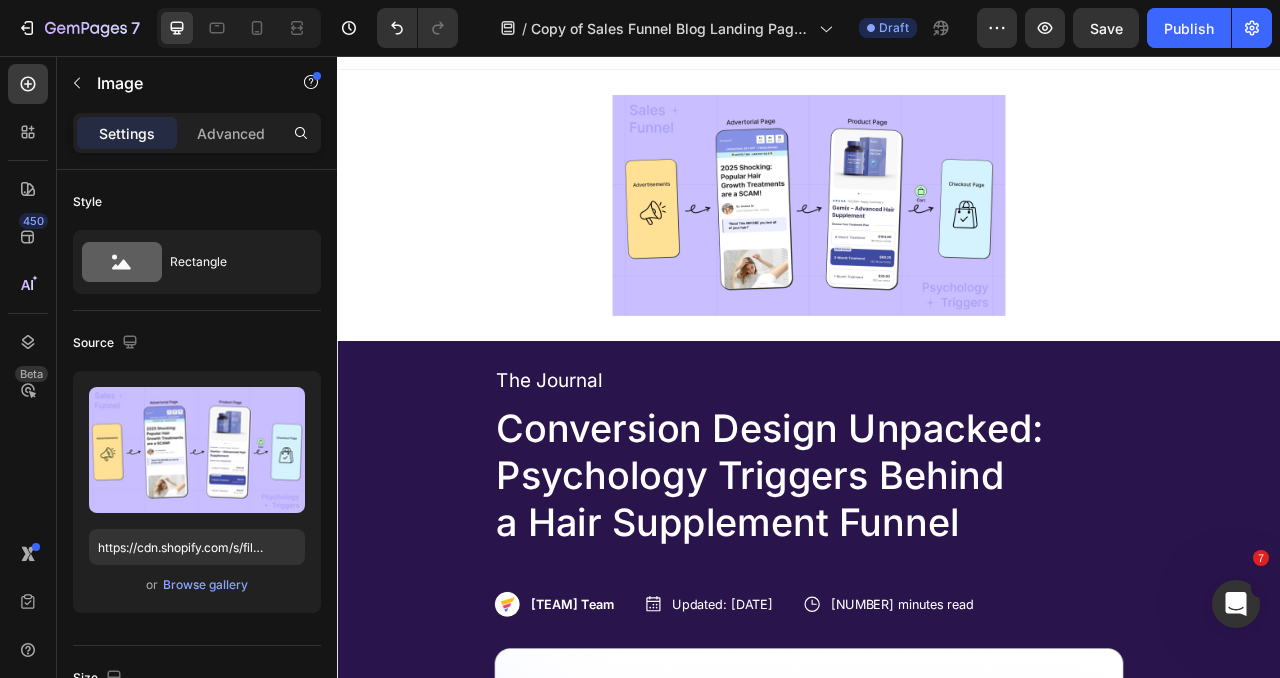 scroll, scrollTop: 0, scrollLeft: 0, axis: both 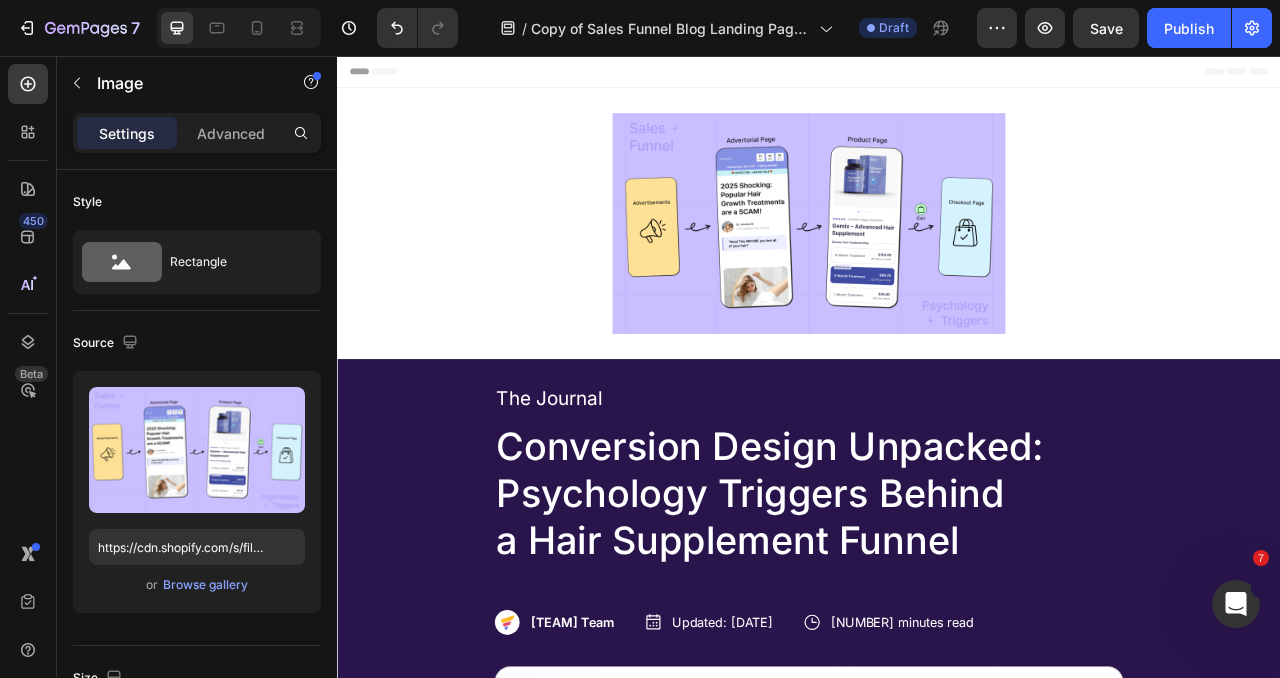click at bounding box center [937, 269] 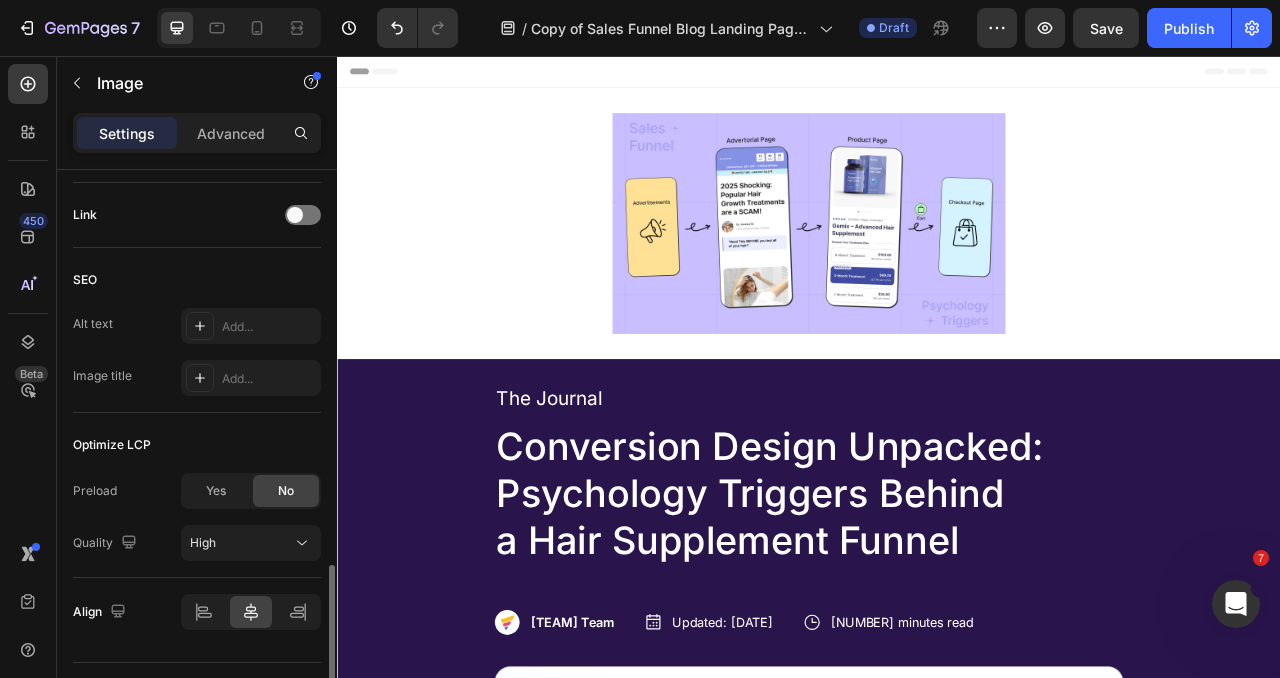 scroll, scrollTop: 940, scrollLeft: 0, axis: vertical 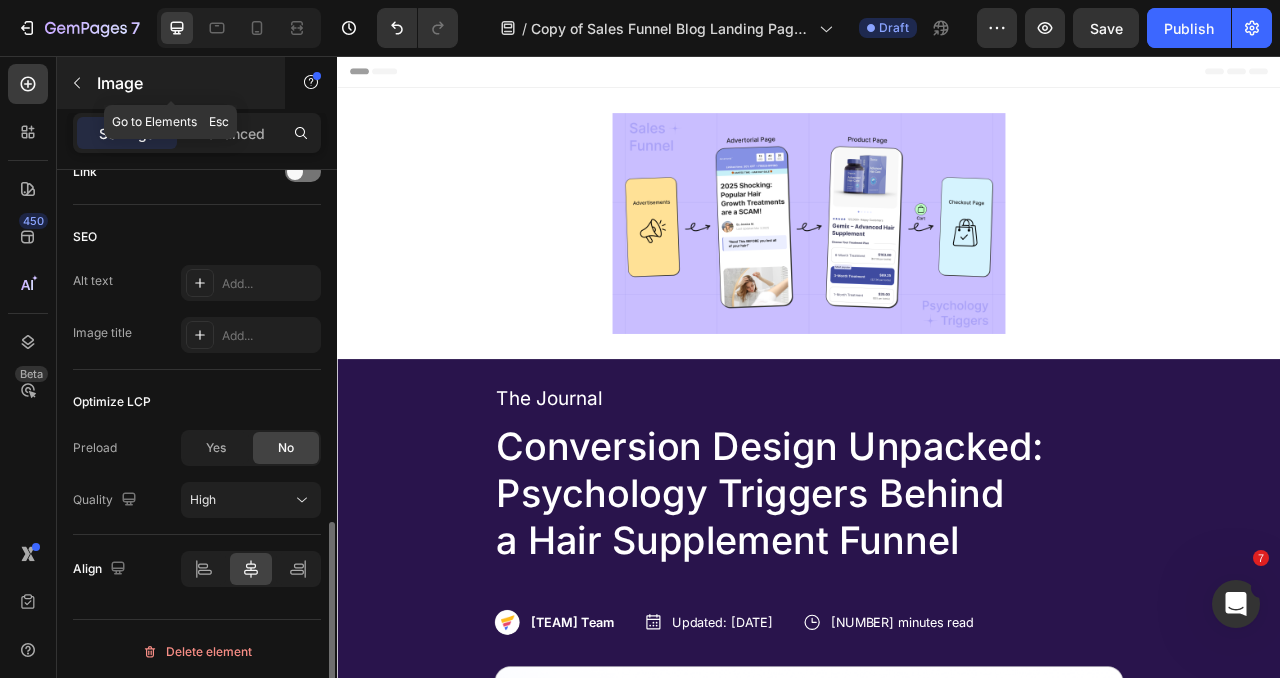 click 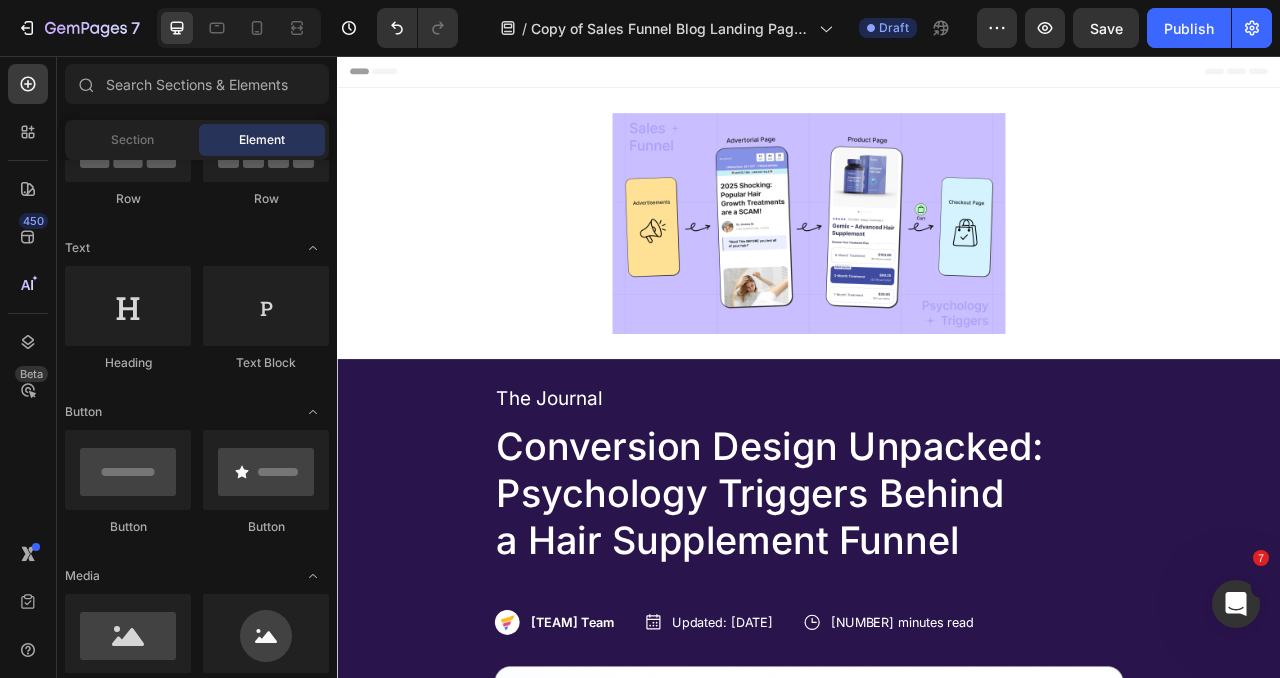 scroll, scrollTop: 0, scrollLeft: 0, axis: both 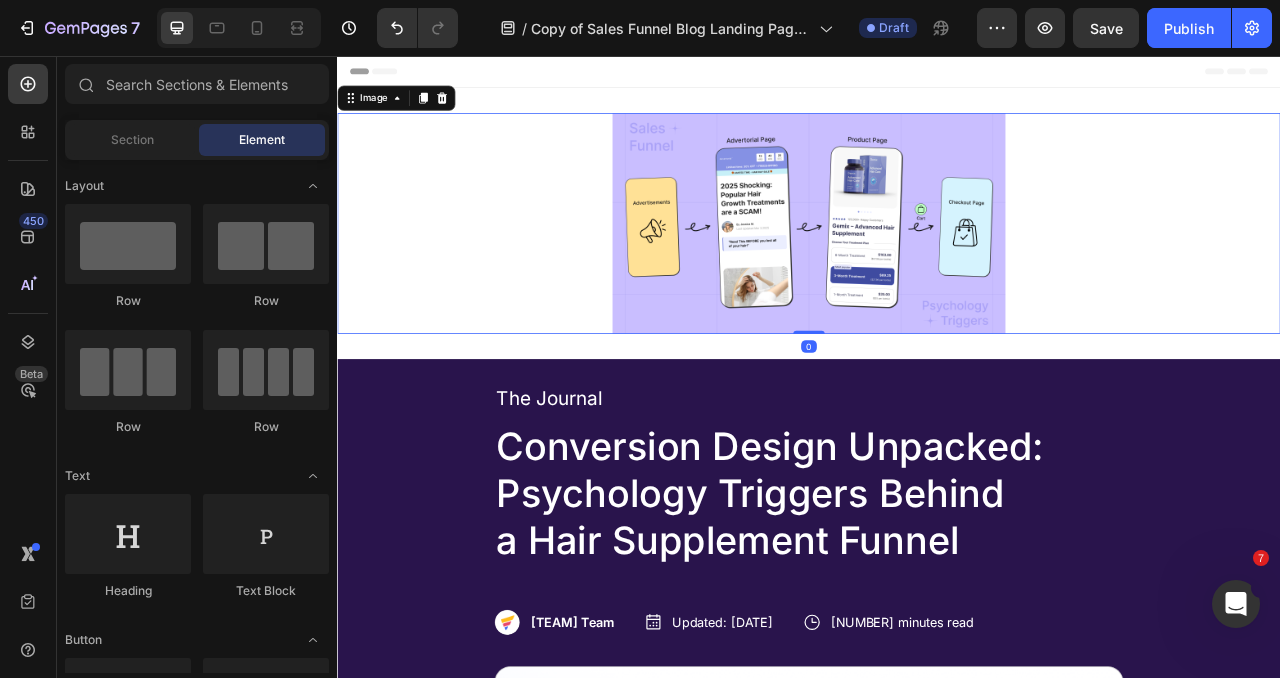 click at bounding box center [937, 269] 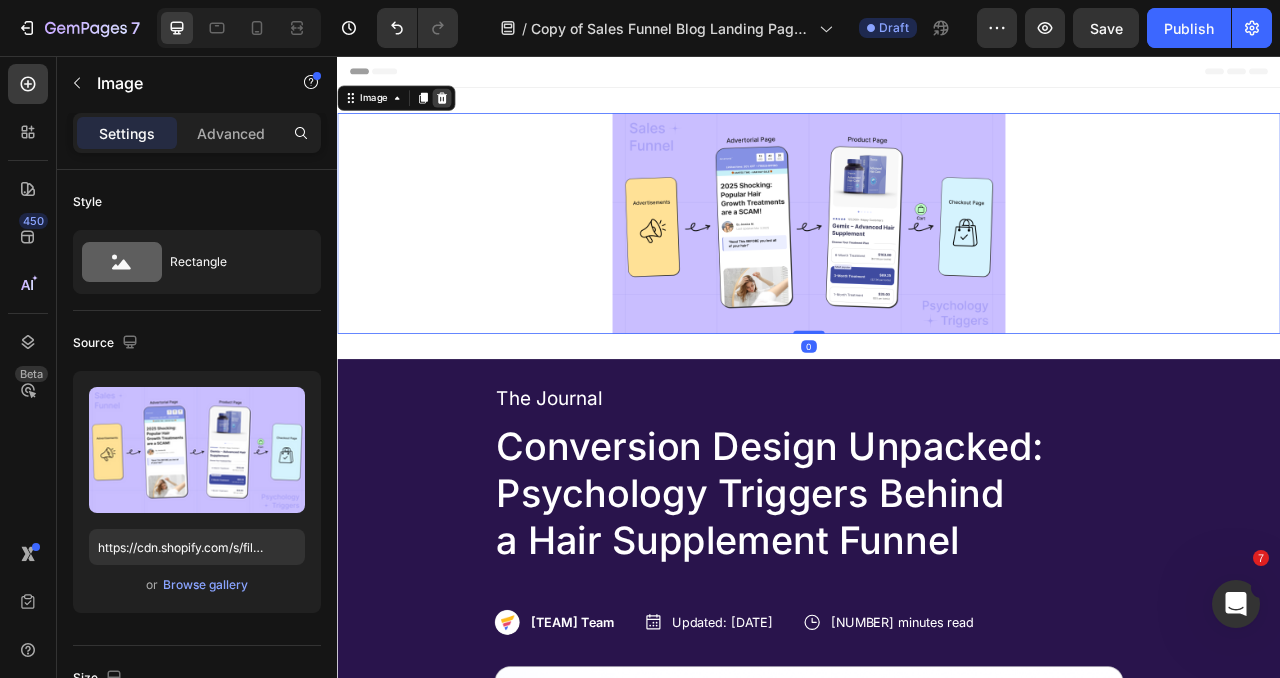 click 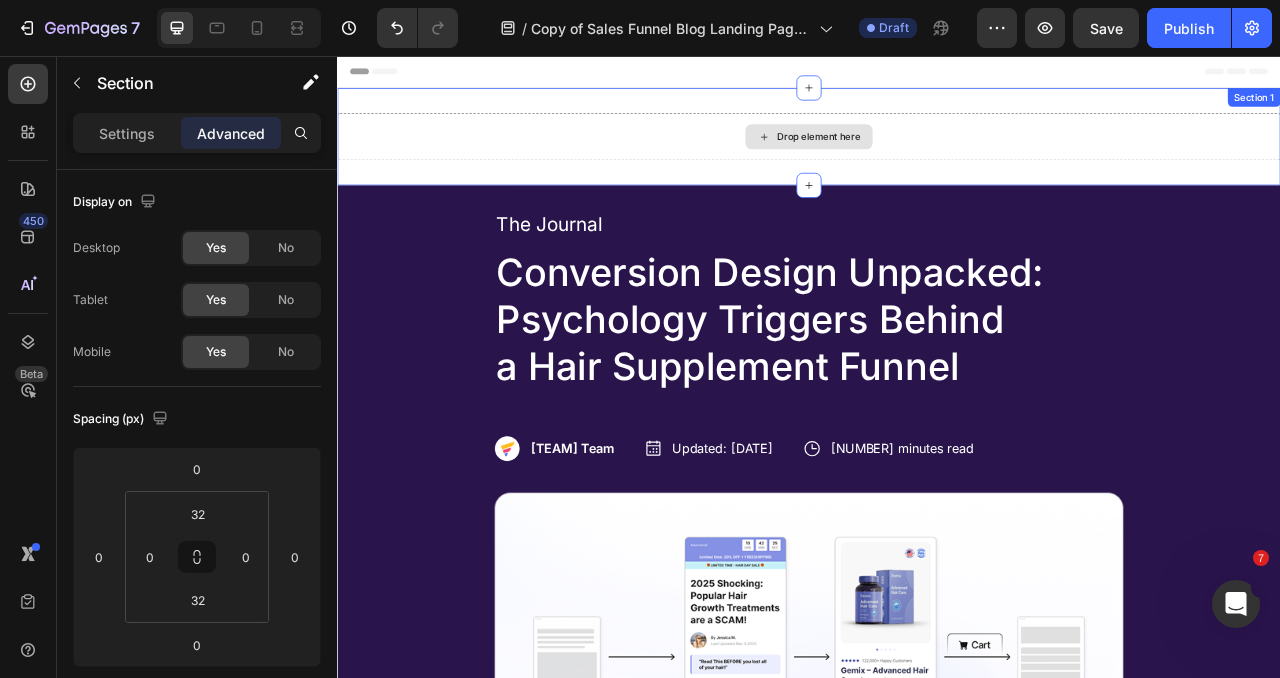 click on "Drop element here" at bounding box center [937, 159] 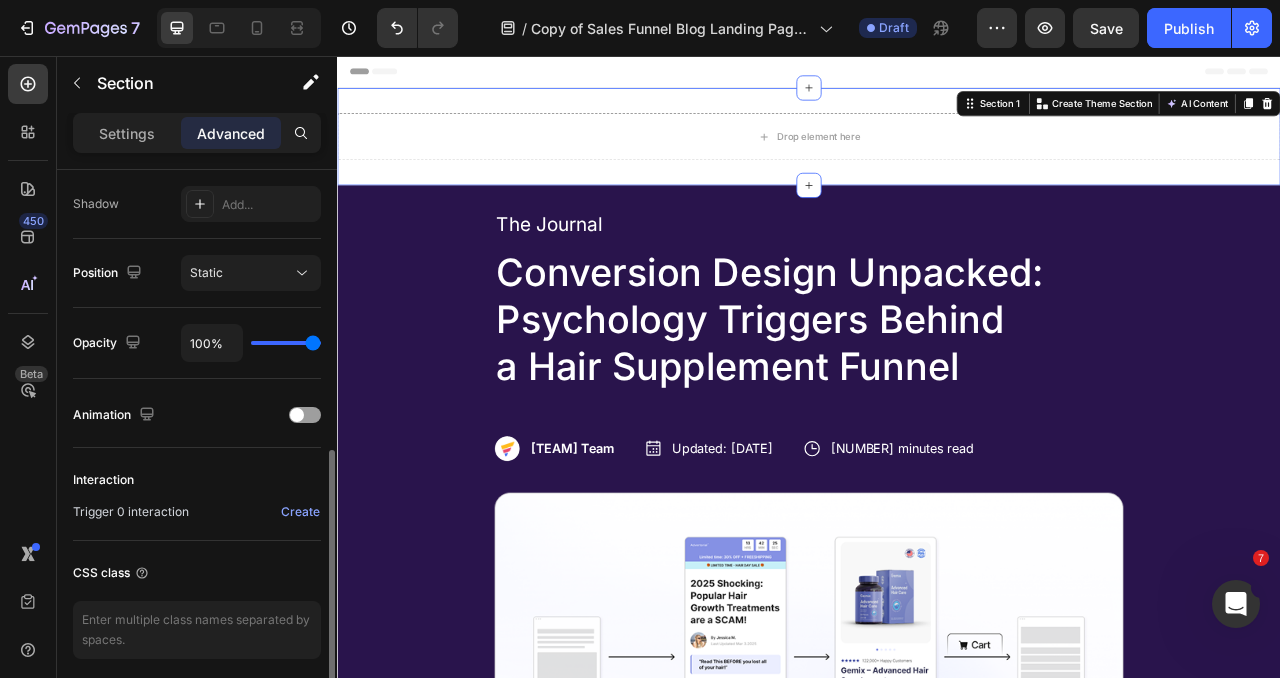 scroll, scrollTop: 657, scrollLeft: 0, axis: vertical 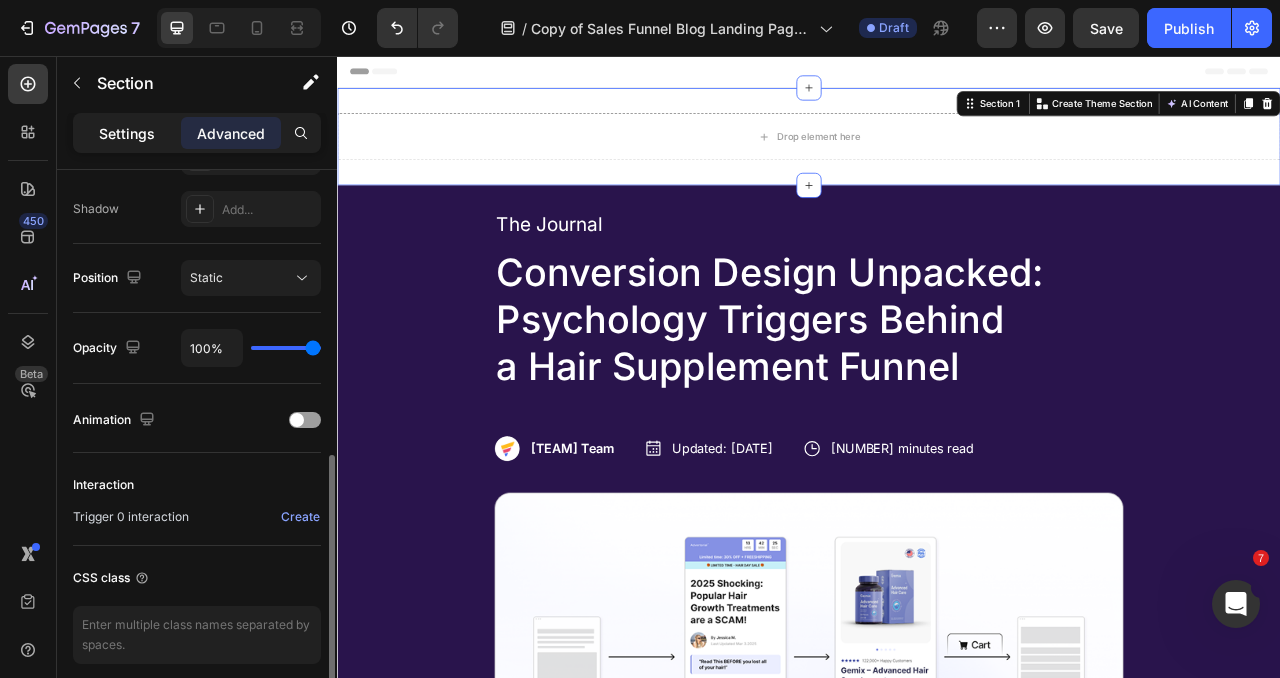 click on "Settings" at bounding box center (127, 133) 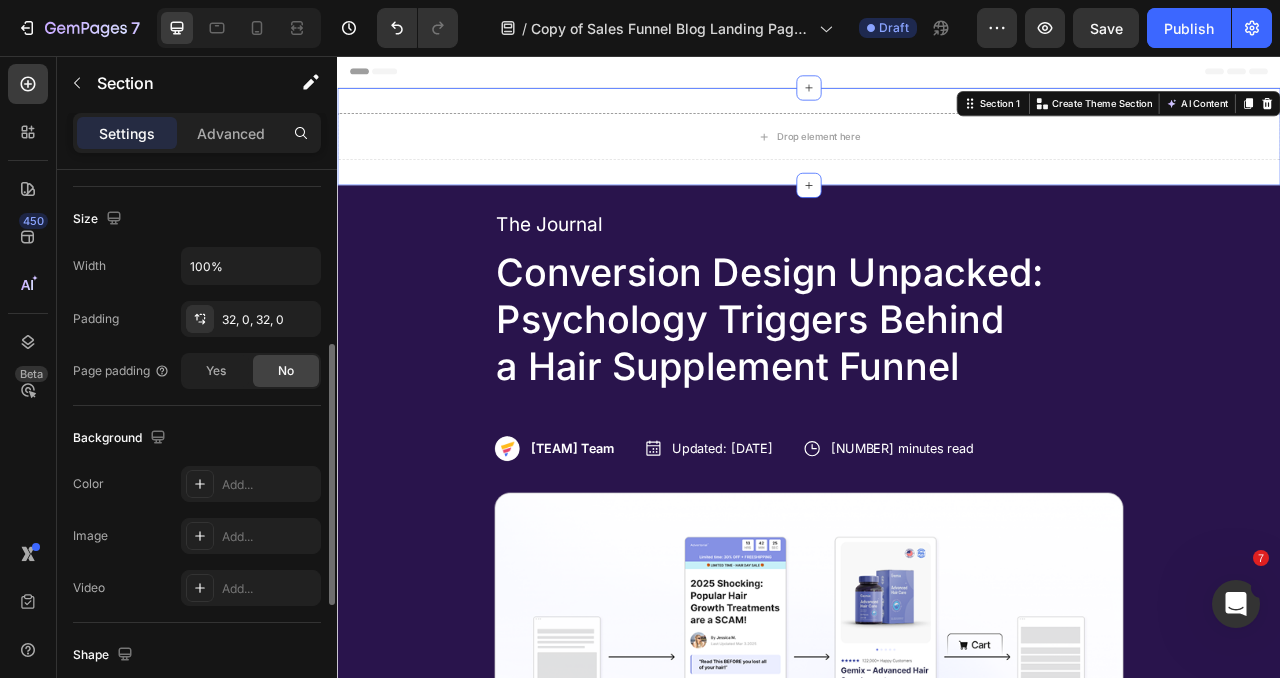 scroll, scrollTop: 376, scrollLeft: 0, axis: vertical 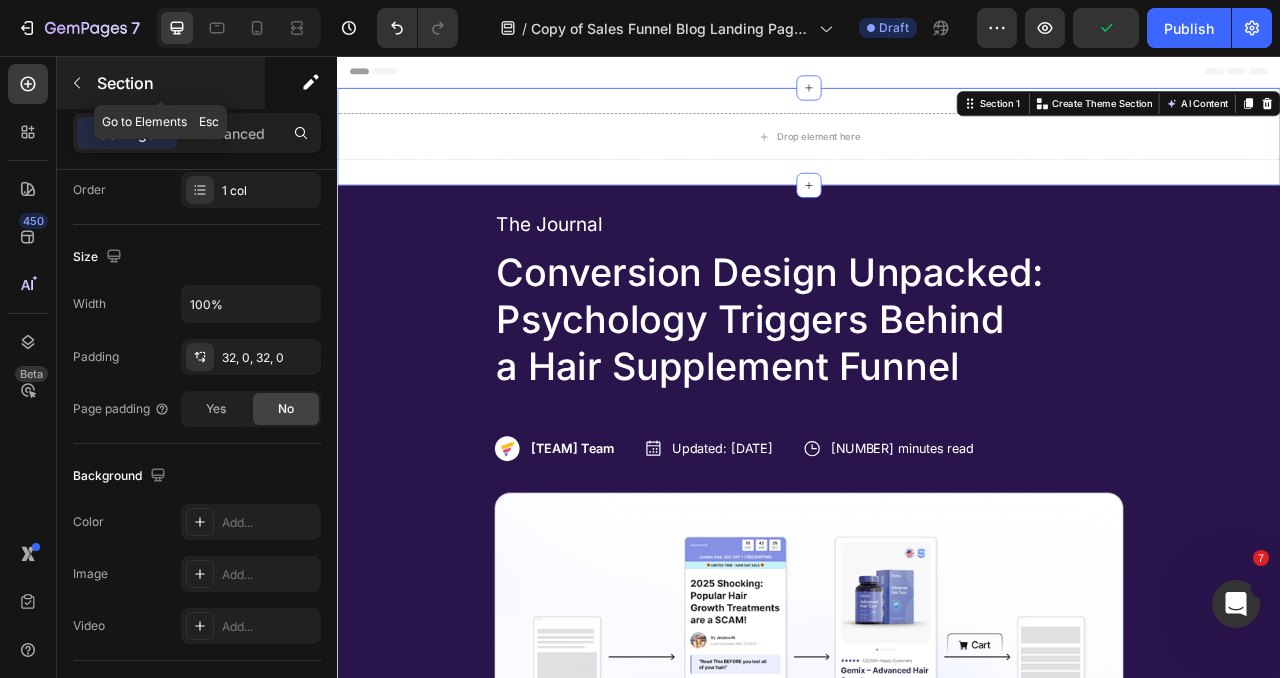 click 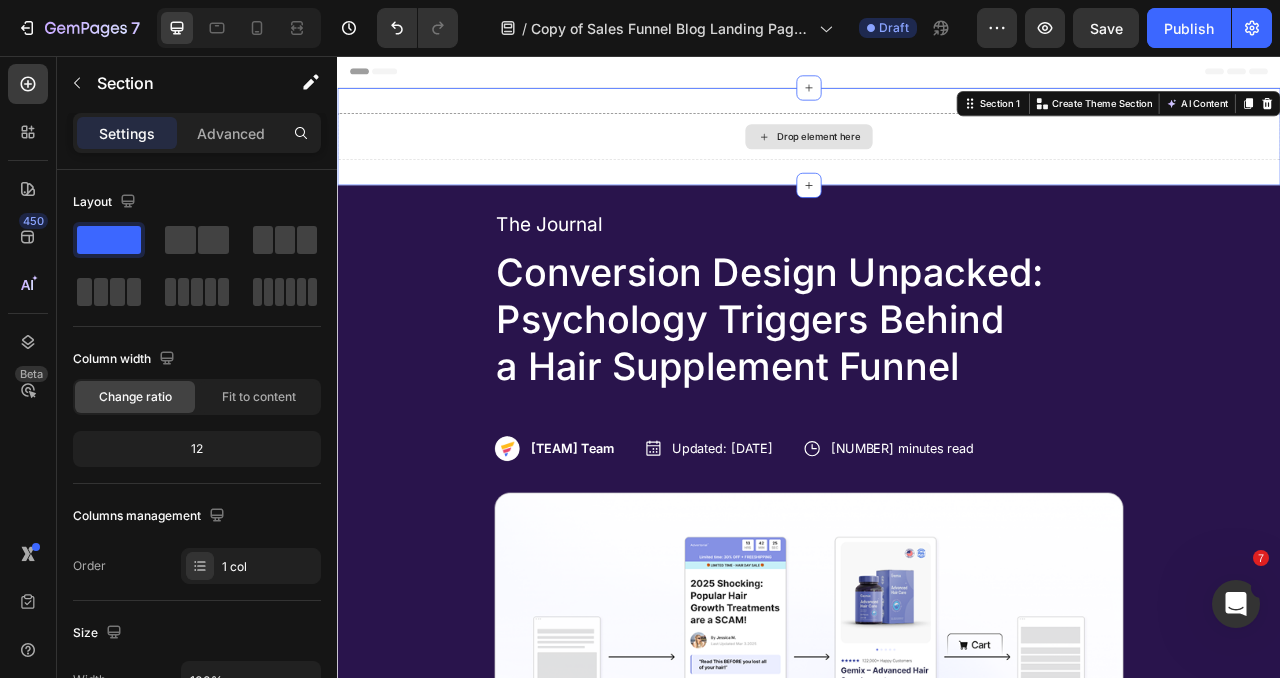 click on "Drop element here" at bounding box center (937, 159) 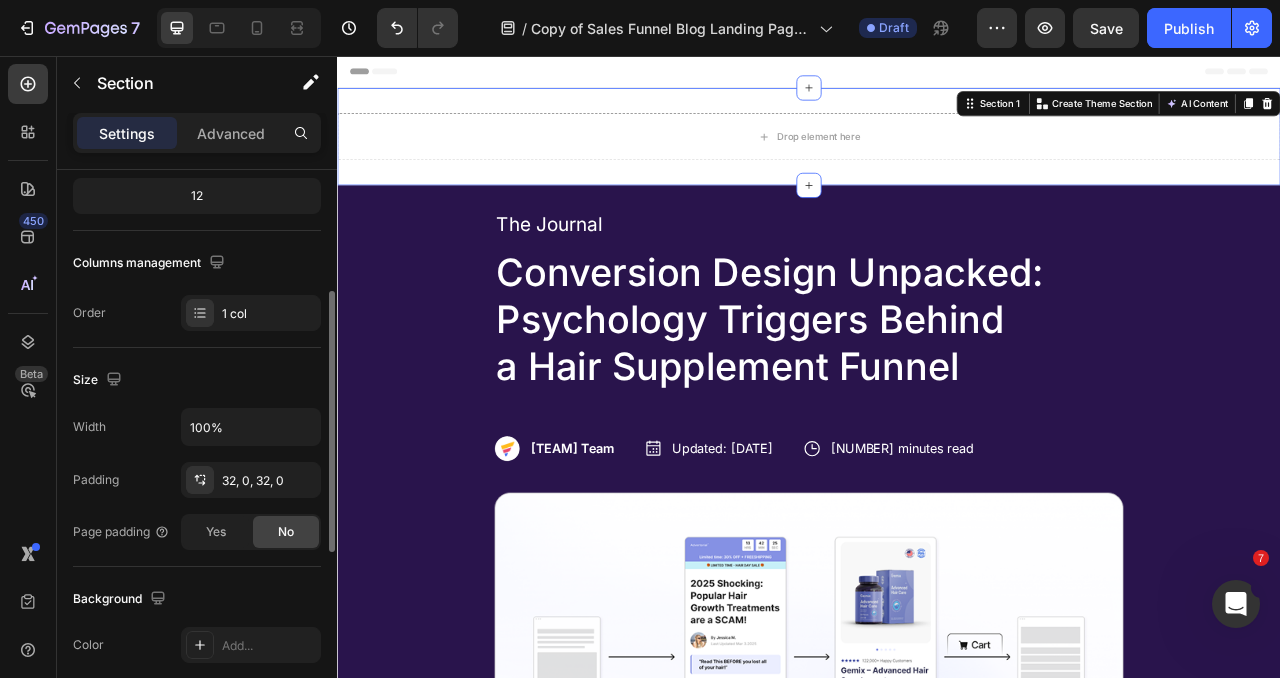 scroll, scrollTop: 251, scrollLeft: 0, axis: vertical 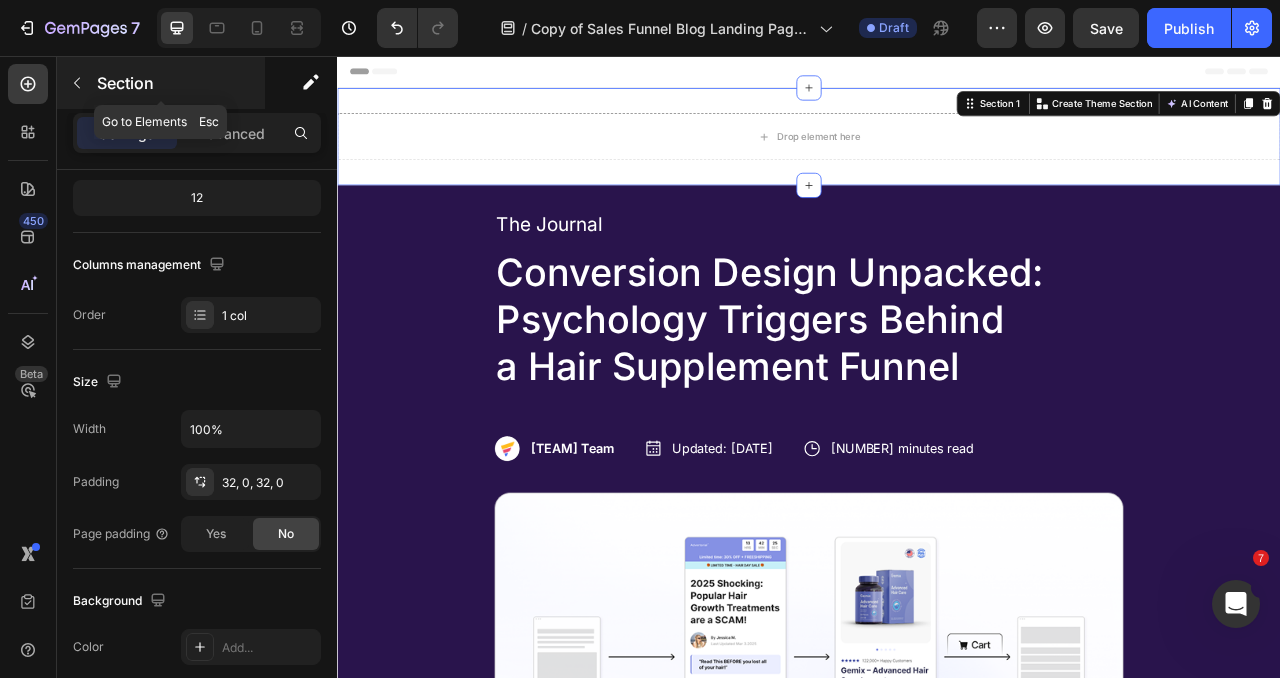 click at bounding box center (77, 83) 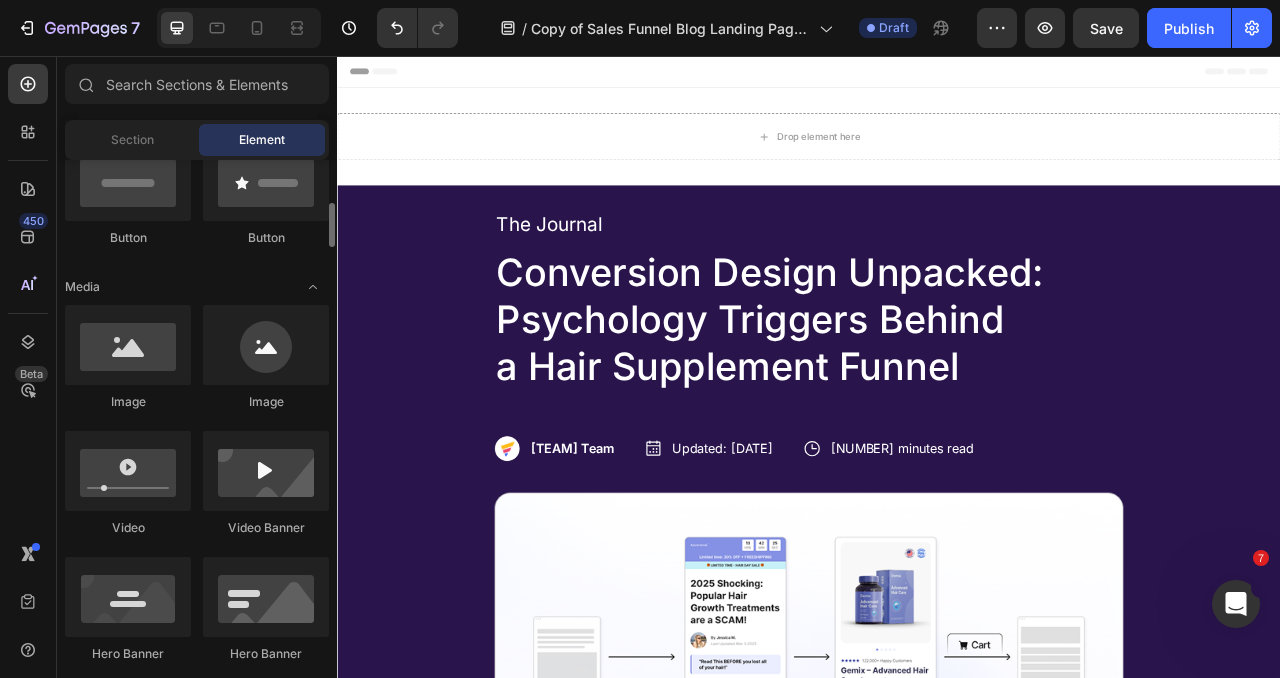 scroll, scrollTop: 516, scrollLeft: 0, axis: vertical 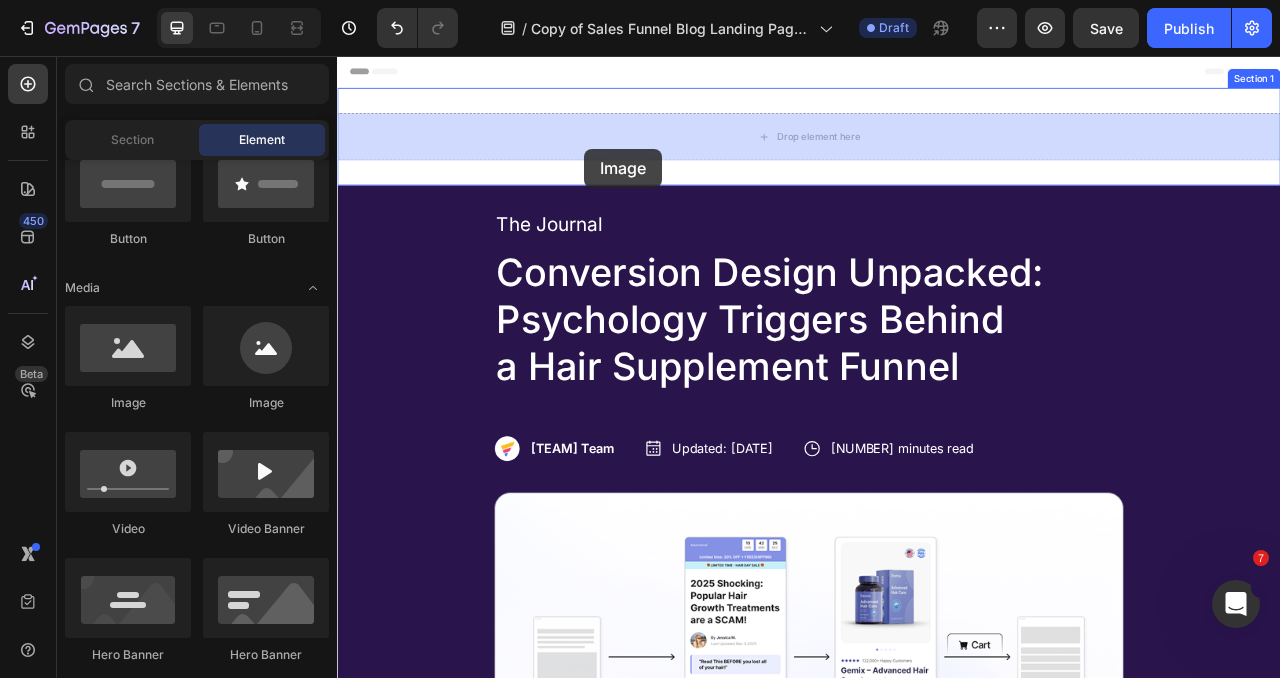drag, startPoint x: 476, startPoint y: 409, endPoint x: 651, endPoint y: 174, distance: 293.0017 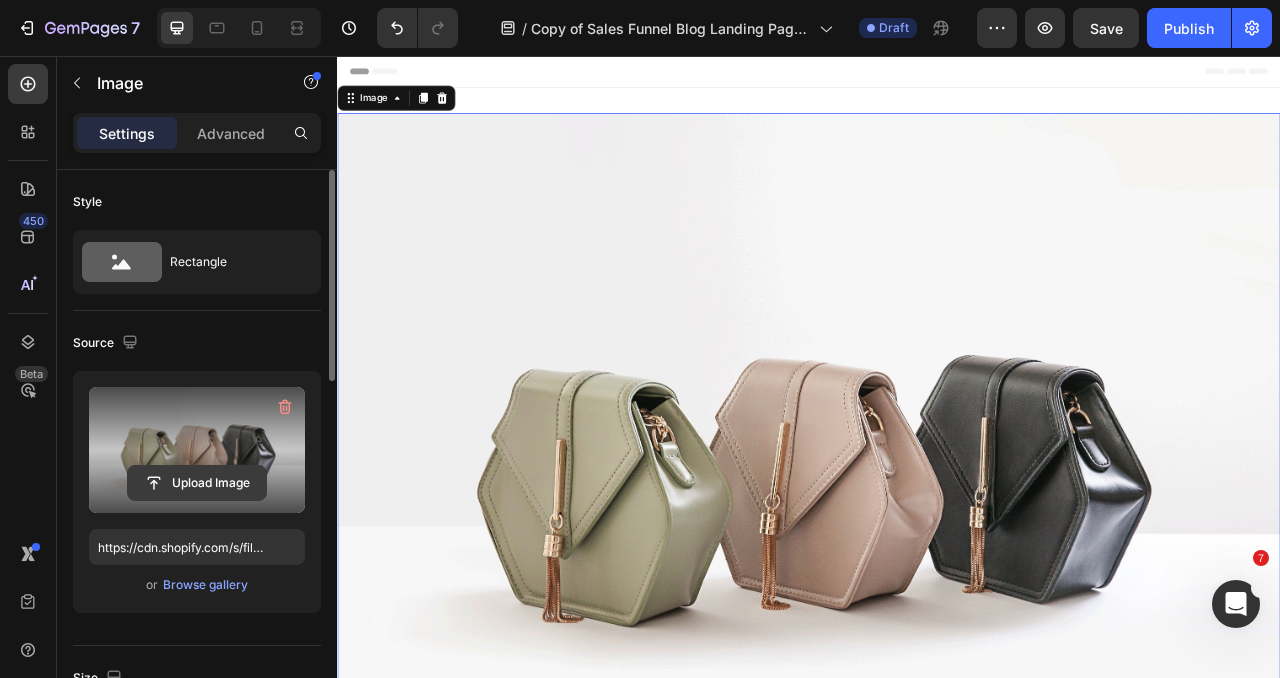 click 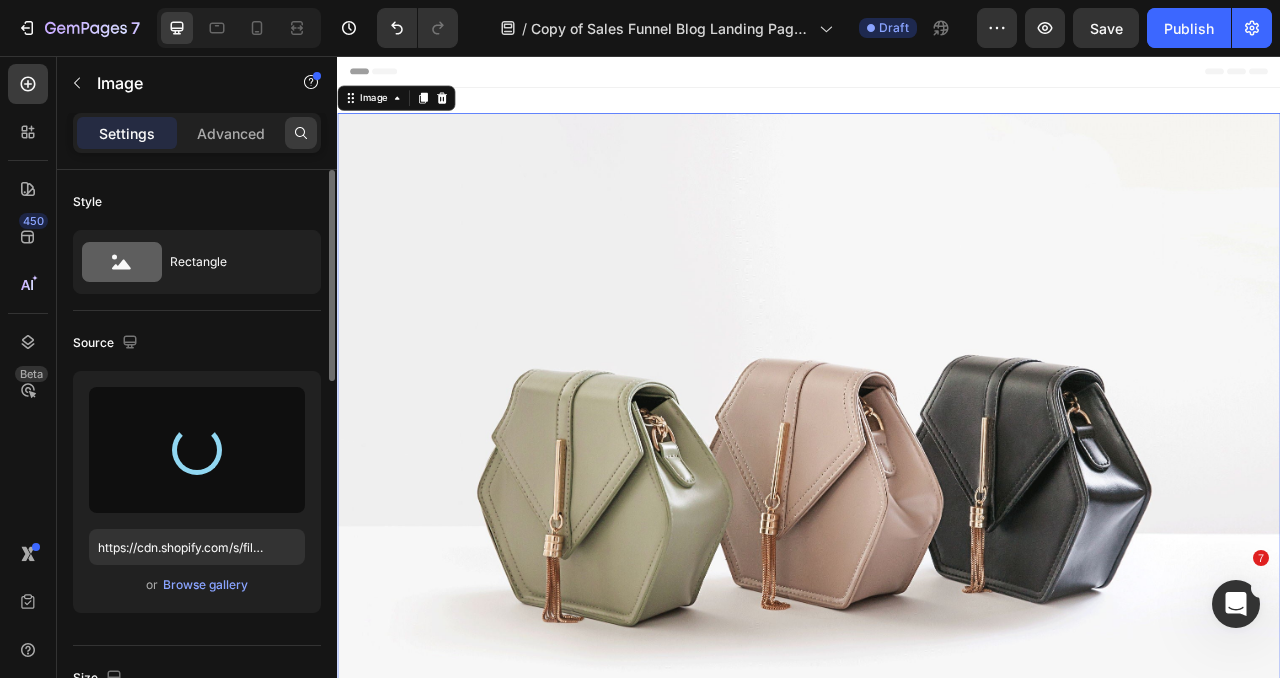 type on "https://cdn.shopify.com/s/files/1/2005/9307/files/gempages_432750572815254551-2c59821b-bc2a-460f-a596-d1f8693d736f.png" 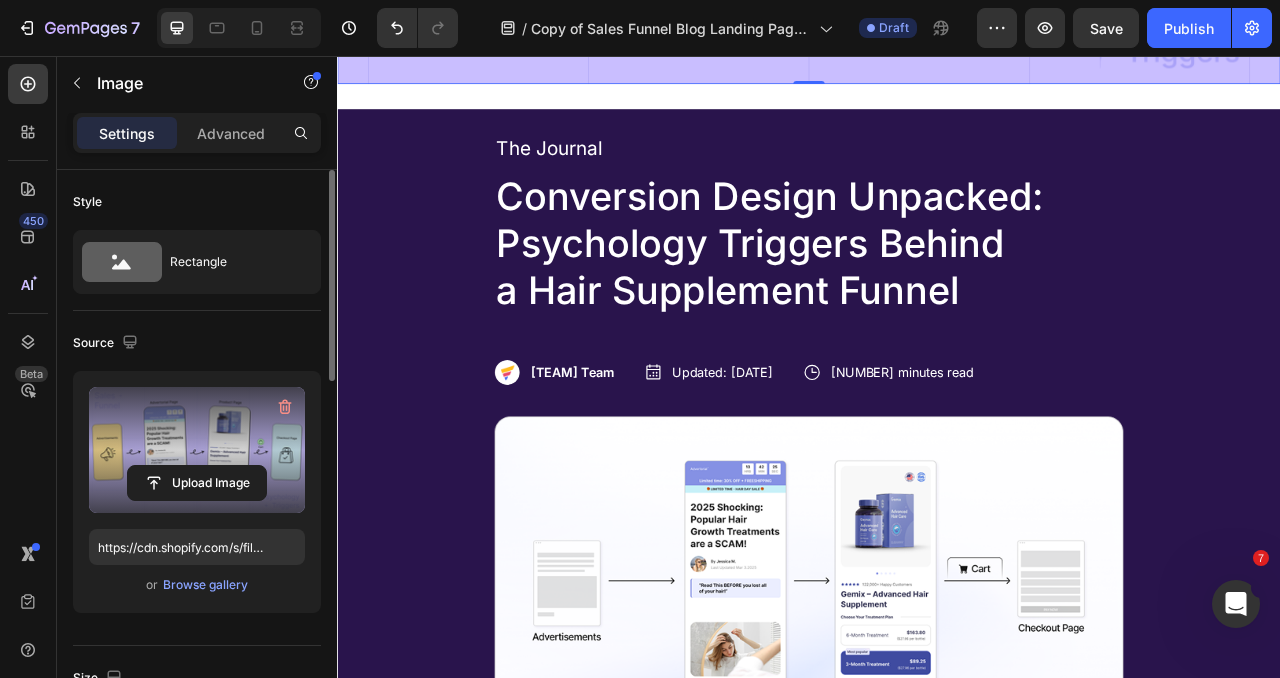 scroll, scrollTop: 0, scrollLeft: 0, axis: both 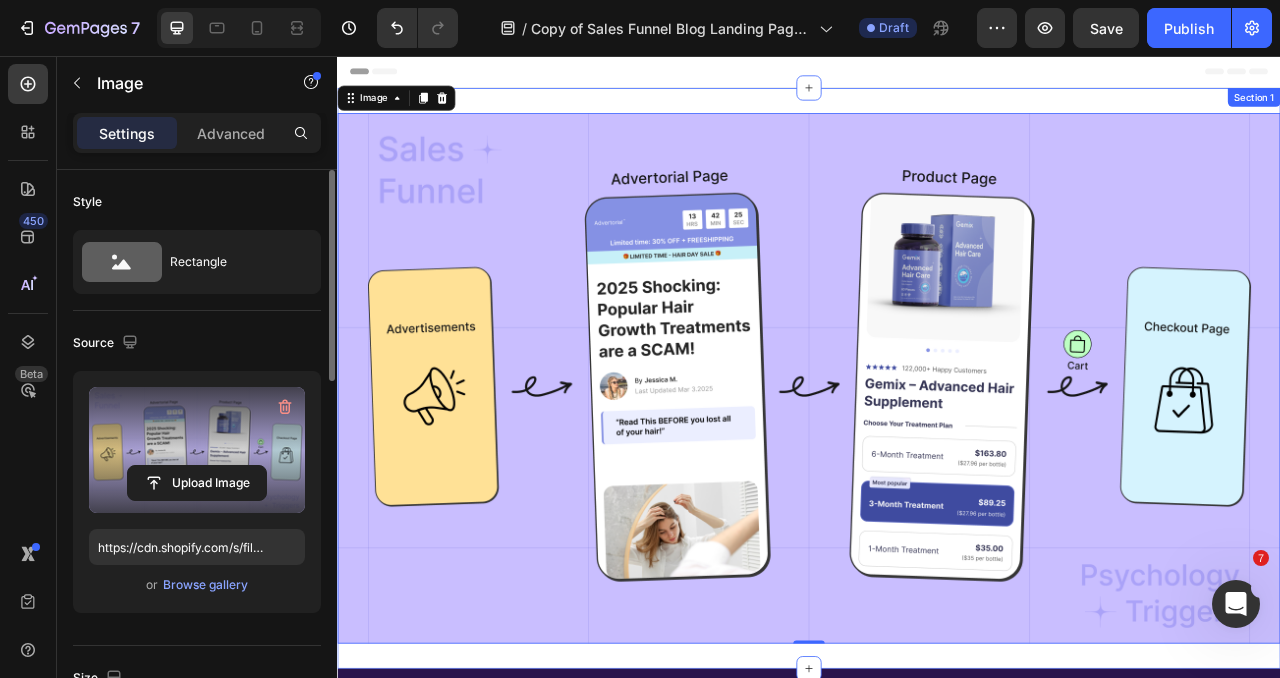 click on "Image   0 Section 1" at bounding box center (937, 466) 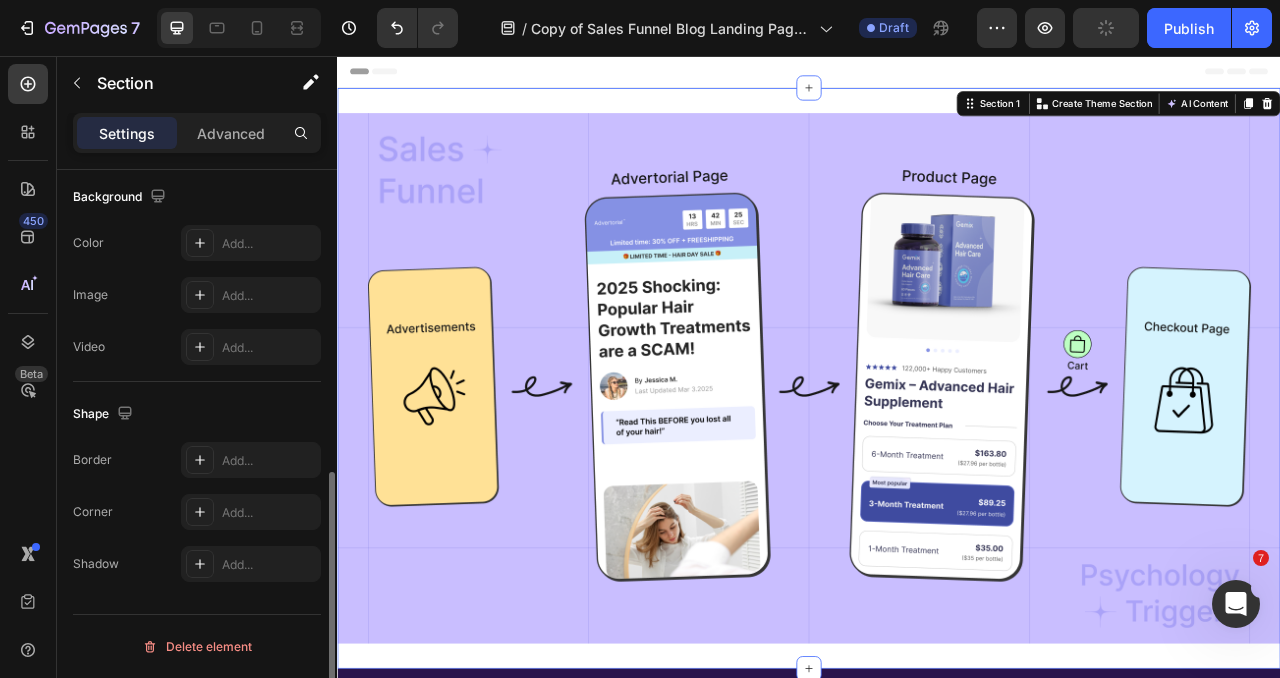 scroll, scrollTop: 630, scrollLeft: 0, axis: vertical 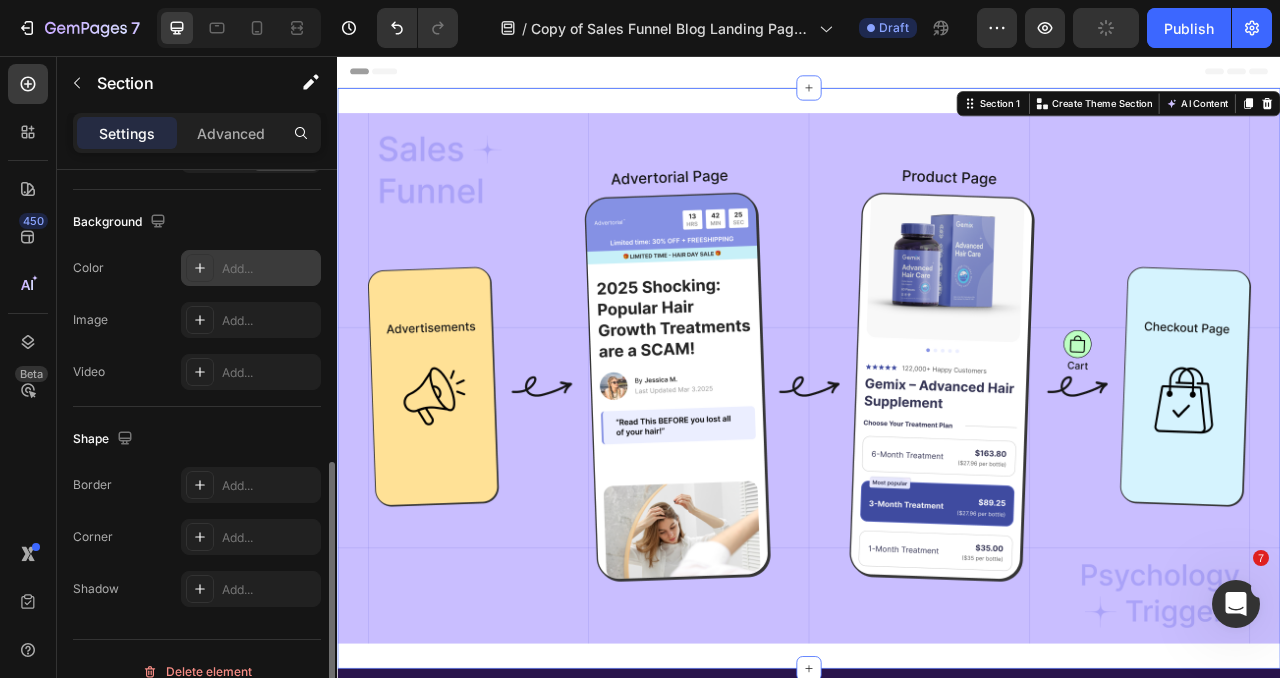 click at bounding box center [200, 268] 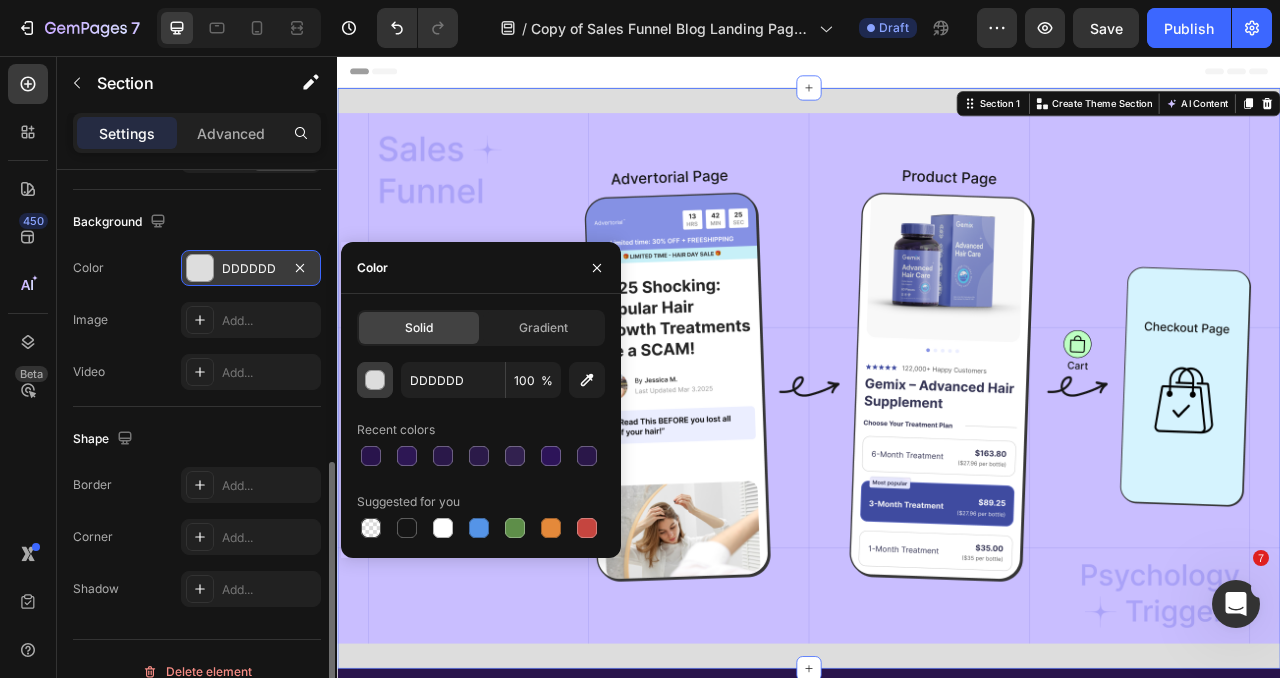 click at bounding box center (376, 381) 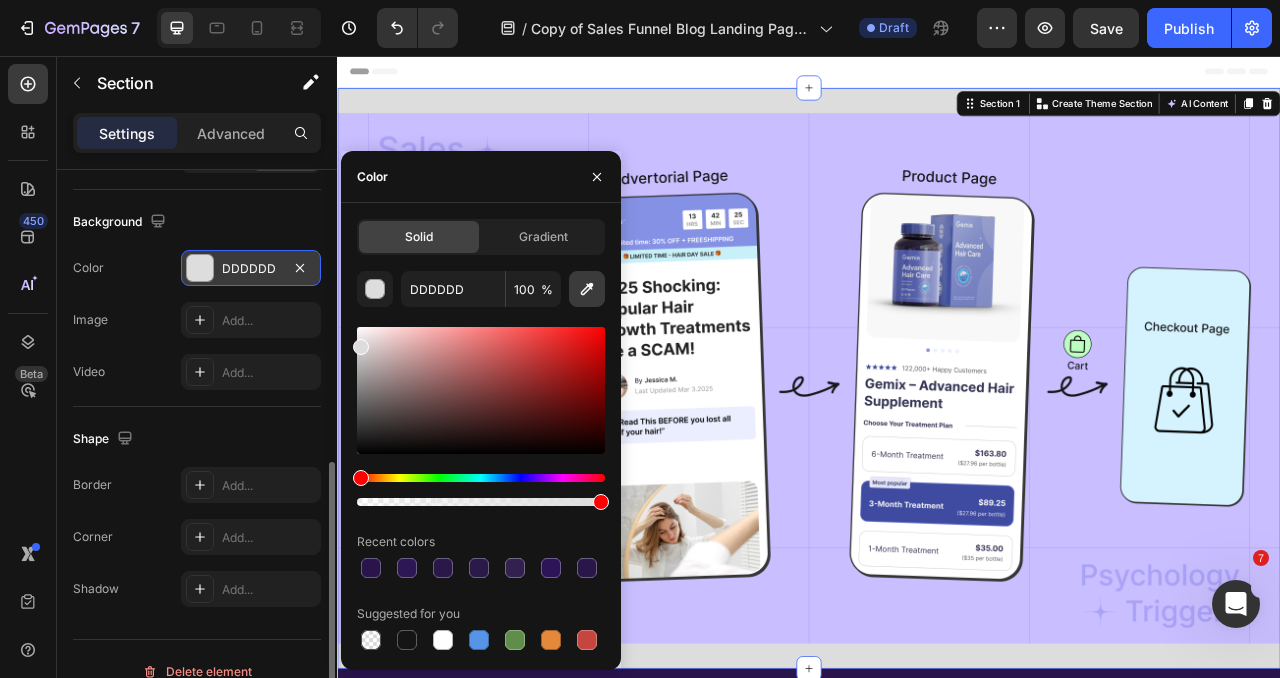 click 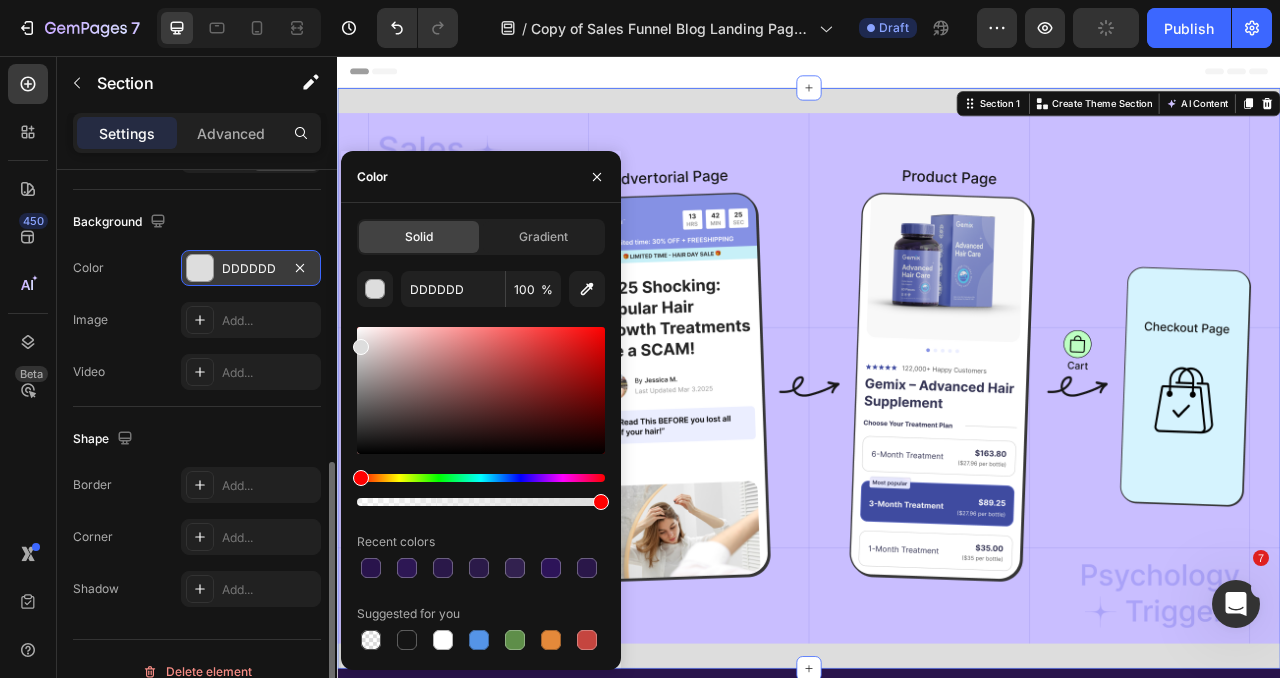 type on "[ALPHANUMERIC]" 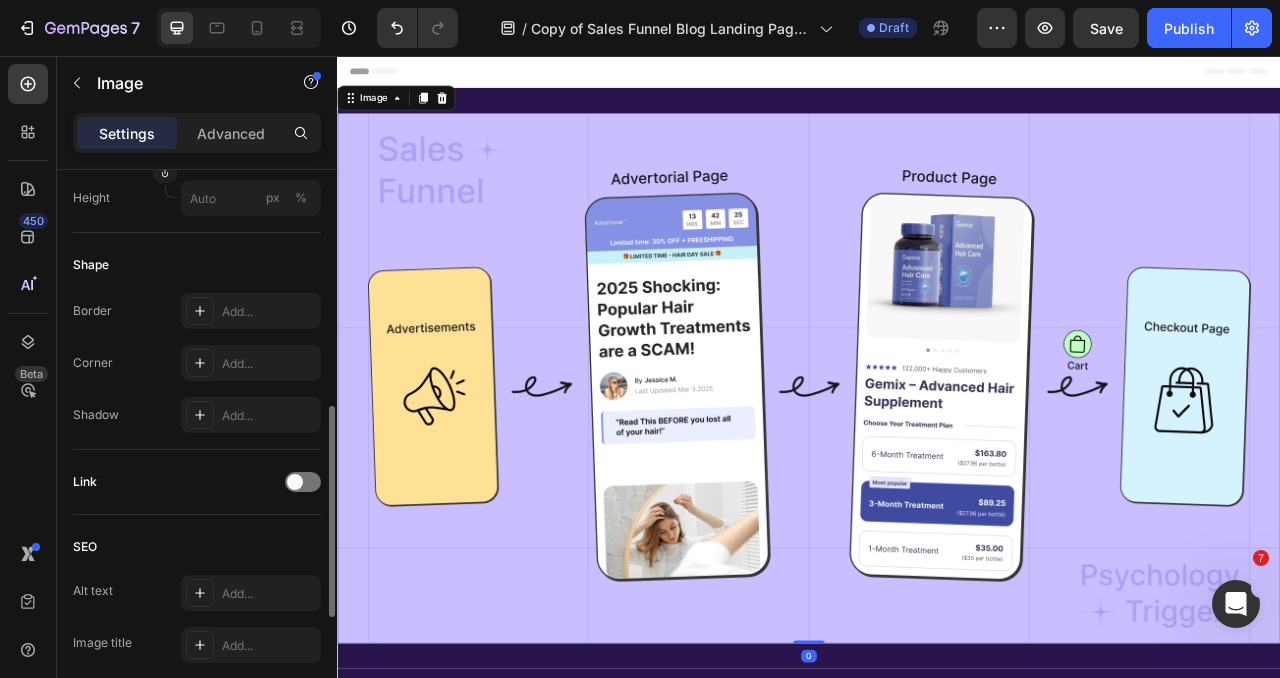 click at bounding box center [937, 466] 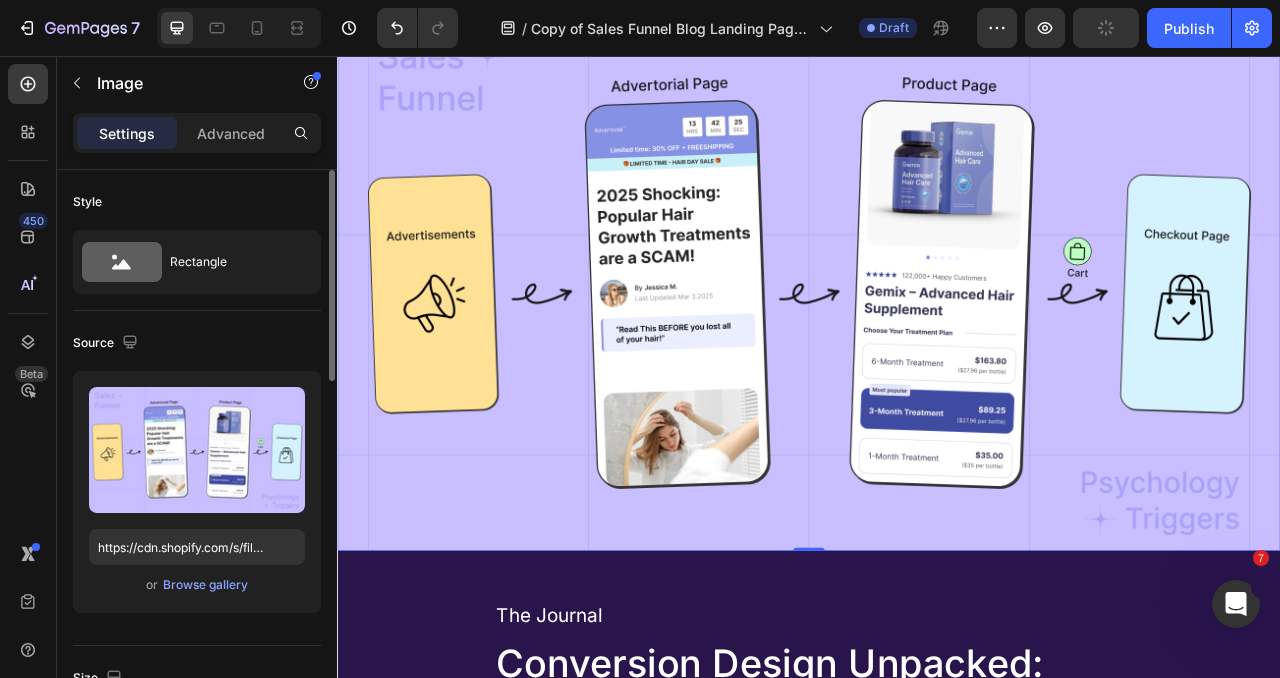 scroll, scrollTop: 119, scrollLeft: 0, axis: vertical 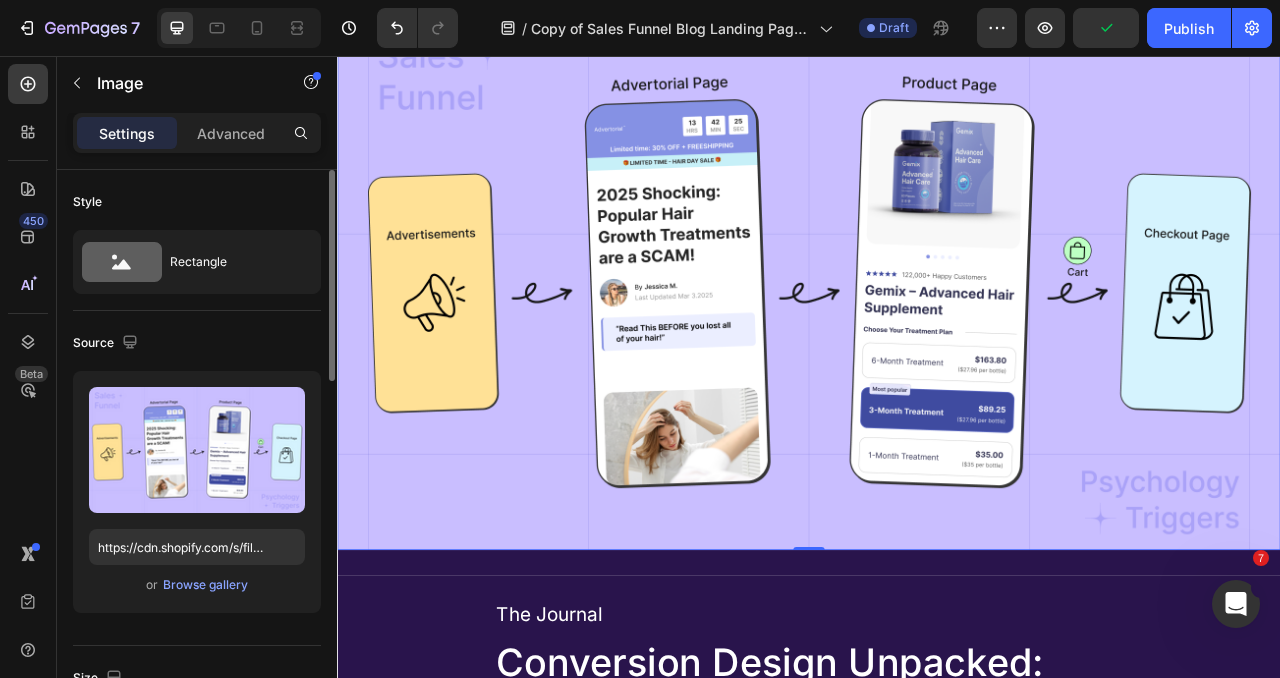click at bounding box center [937, 347] 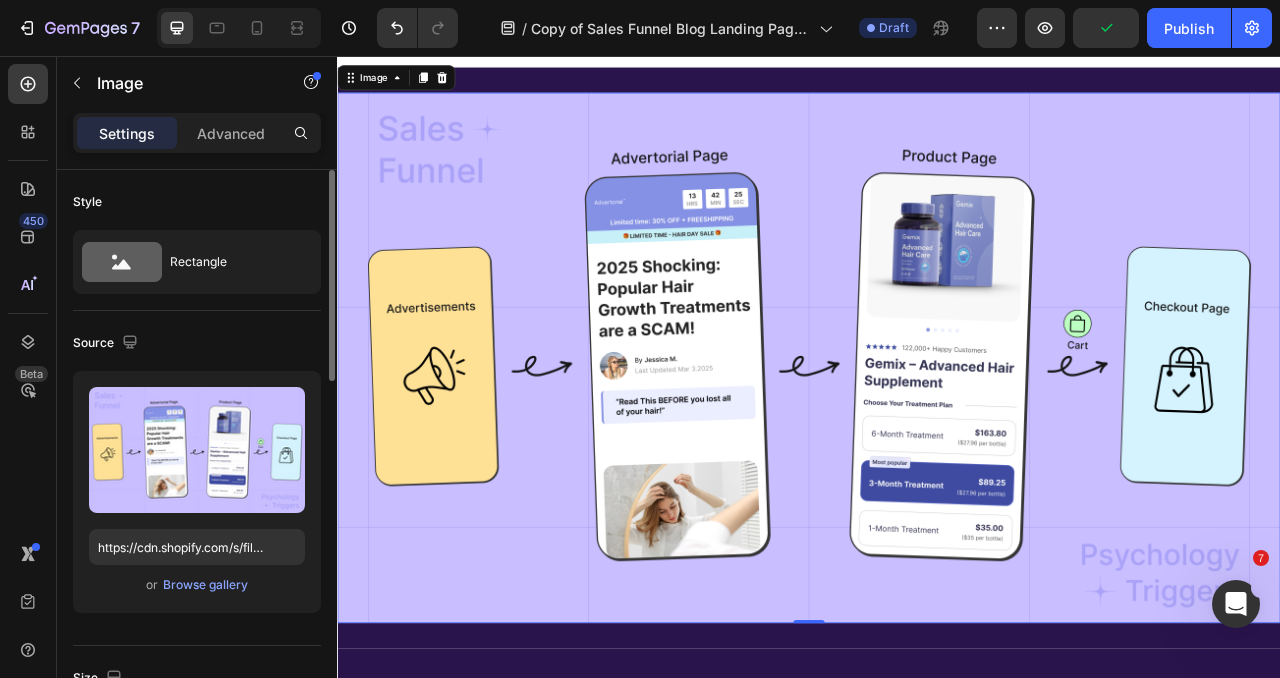scroll, scrollTop: 0, scrollLeft: 0, axis: both 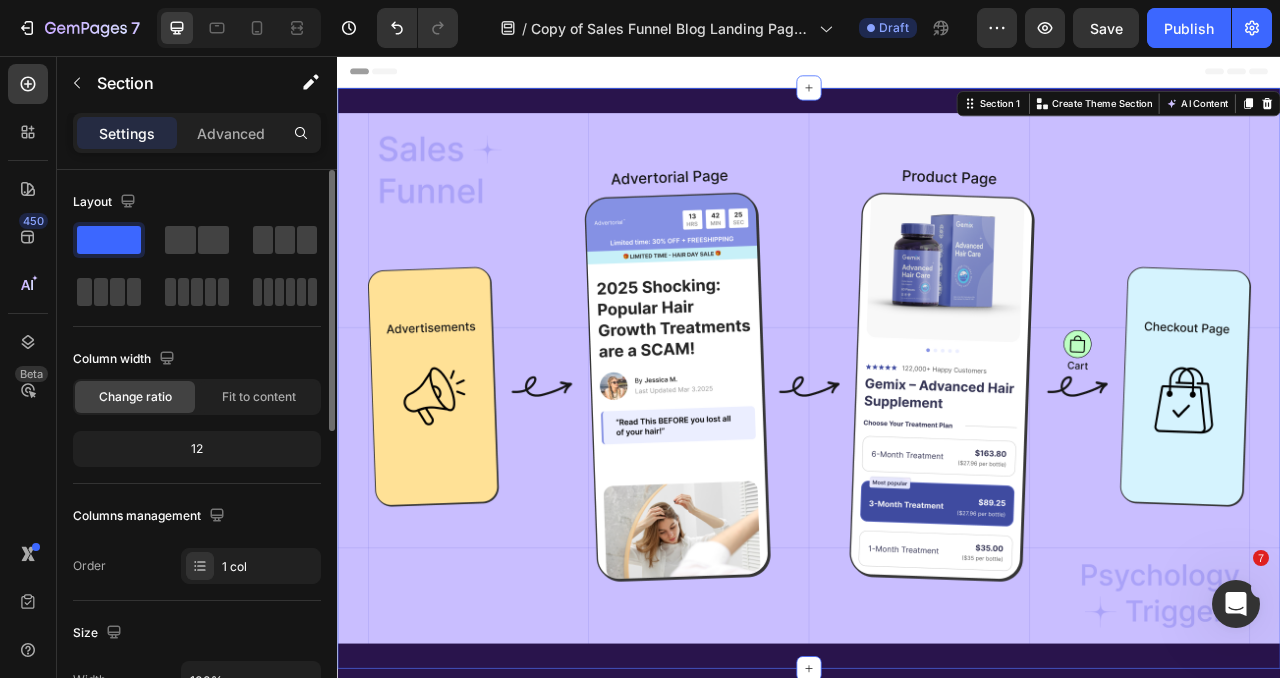 click on "Image Section 1   Create Theme Section AI Content Write with GemAI What would you like to describe here? Tone and Voice Persuasive Product Gemix BioCare Shampoo- 300ml Show more Generate" at bounding box center (937, 466) 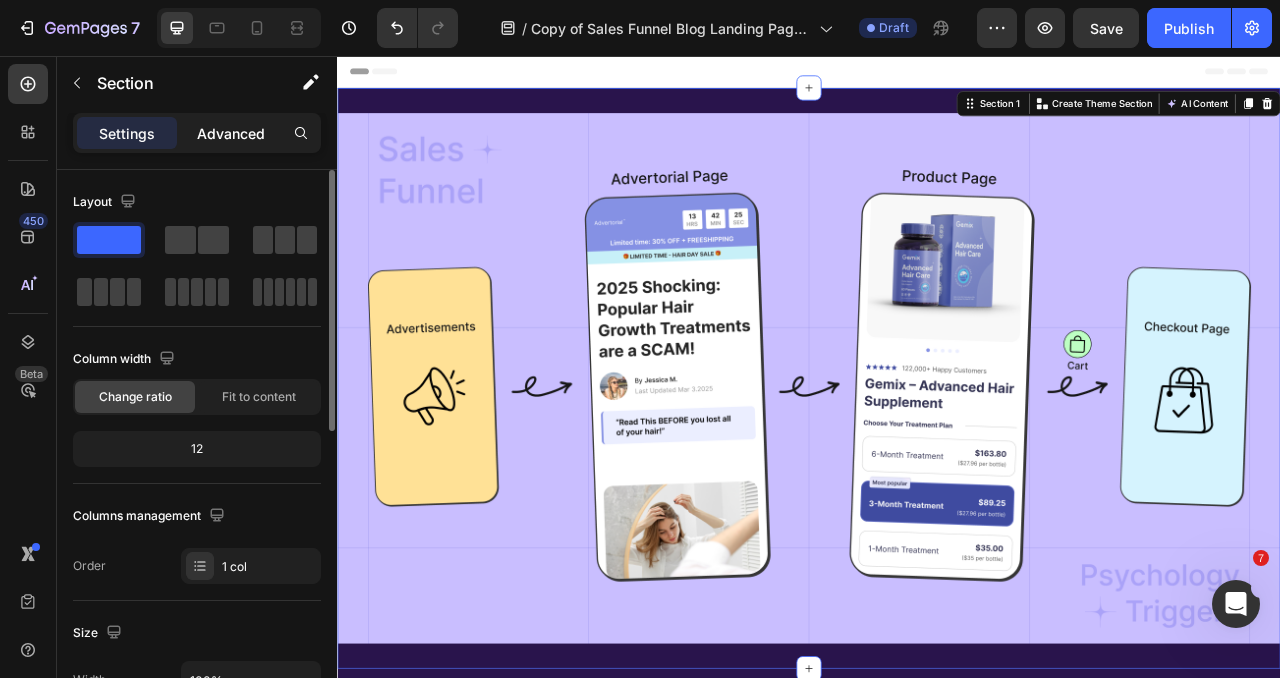 click on "Advanced" at bounding box center (231, 133) 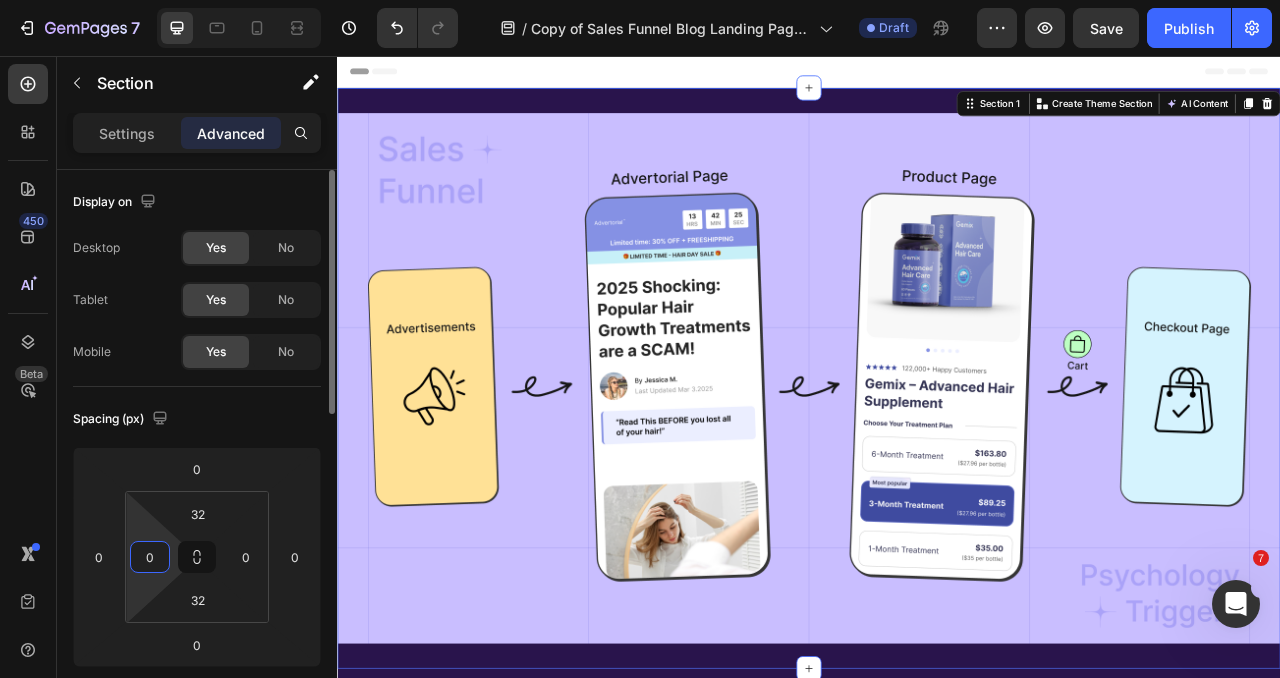 click on "0" at bounding box center [150, 557] 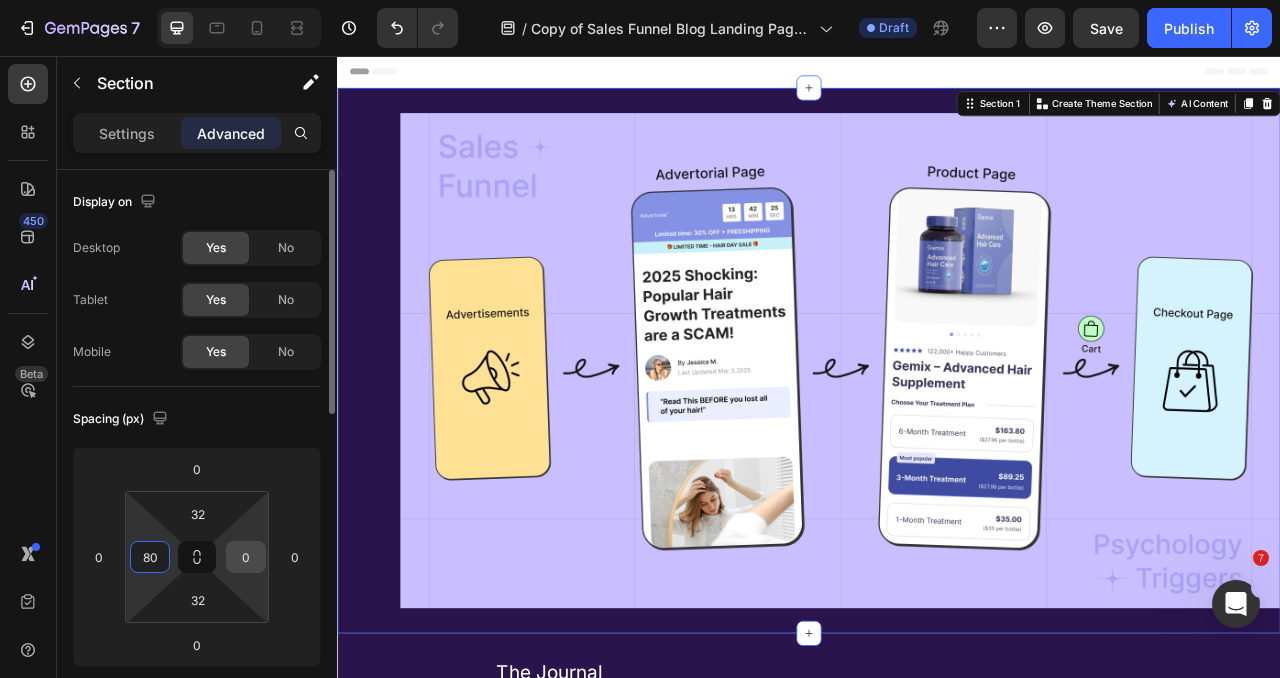 type on "80" 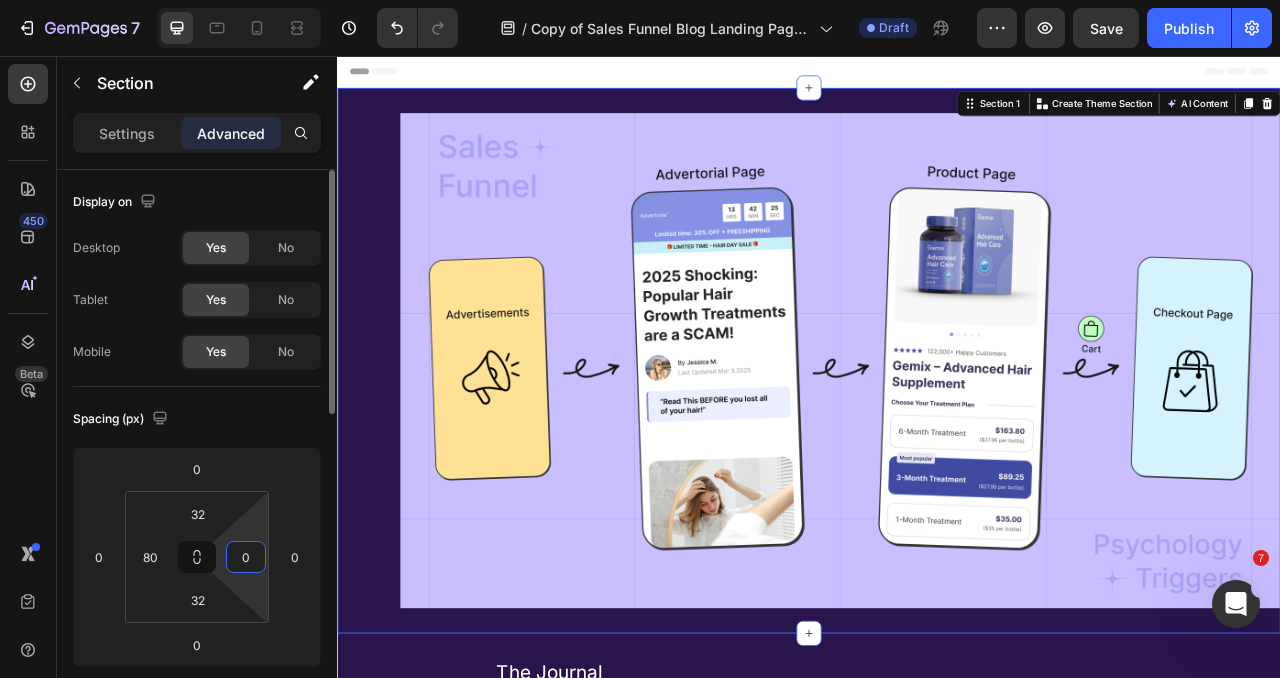 click on "0" at bounding box center [246, 557] 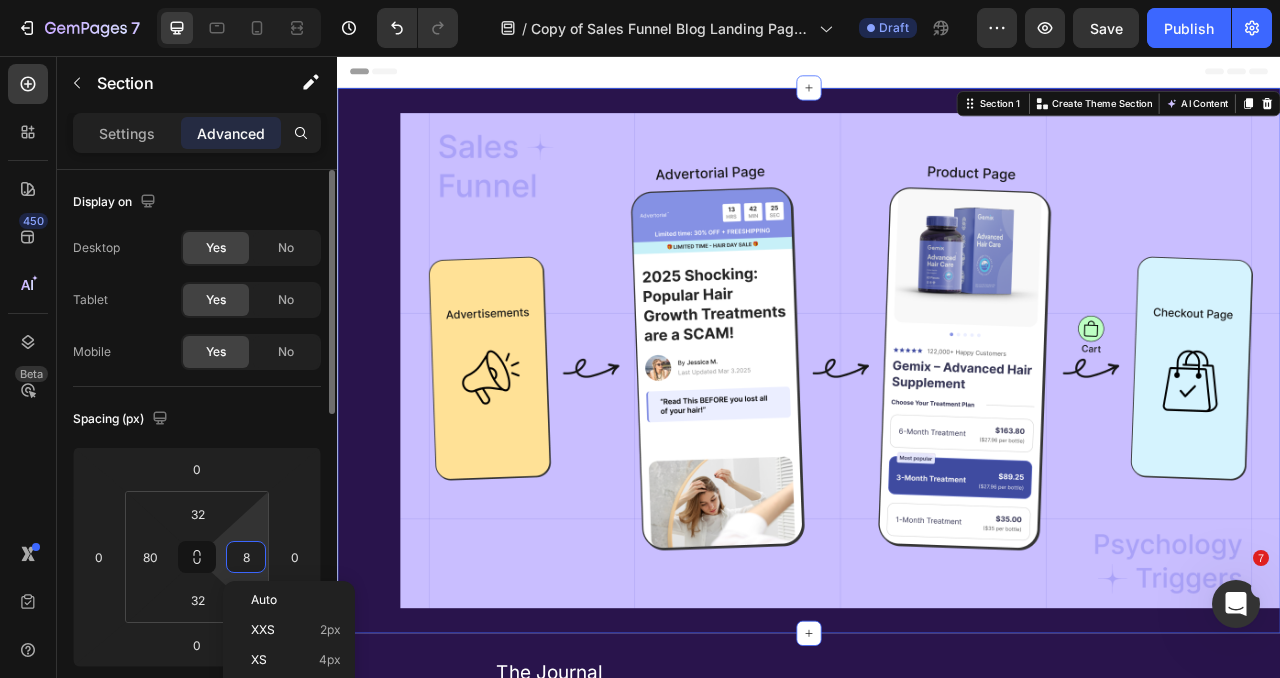 type on "80" 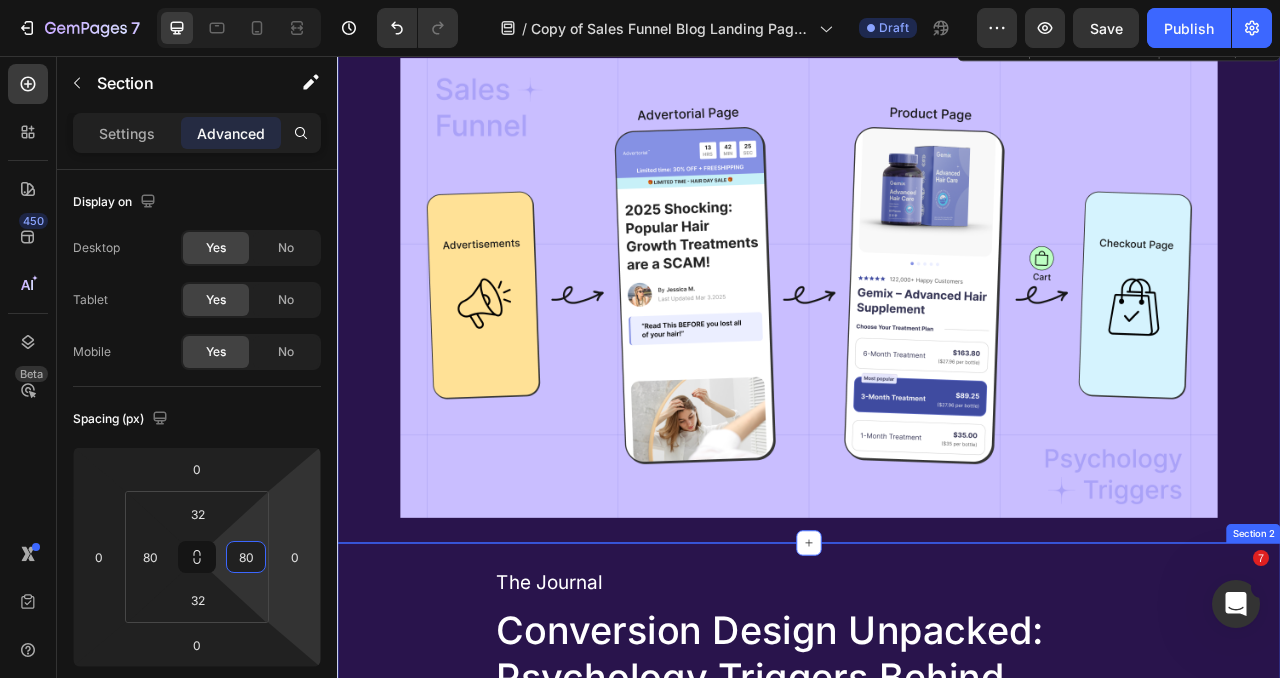 scroll, scrollTop: 0, scrollLeft: 0, axis: both 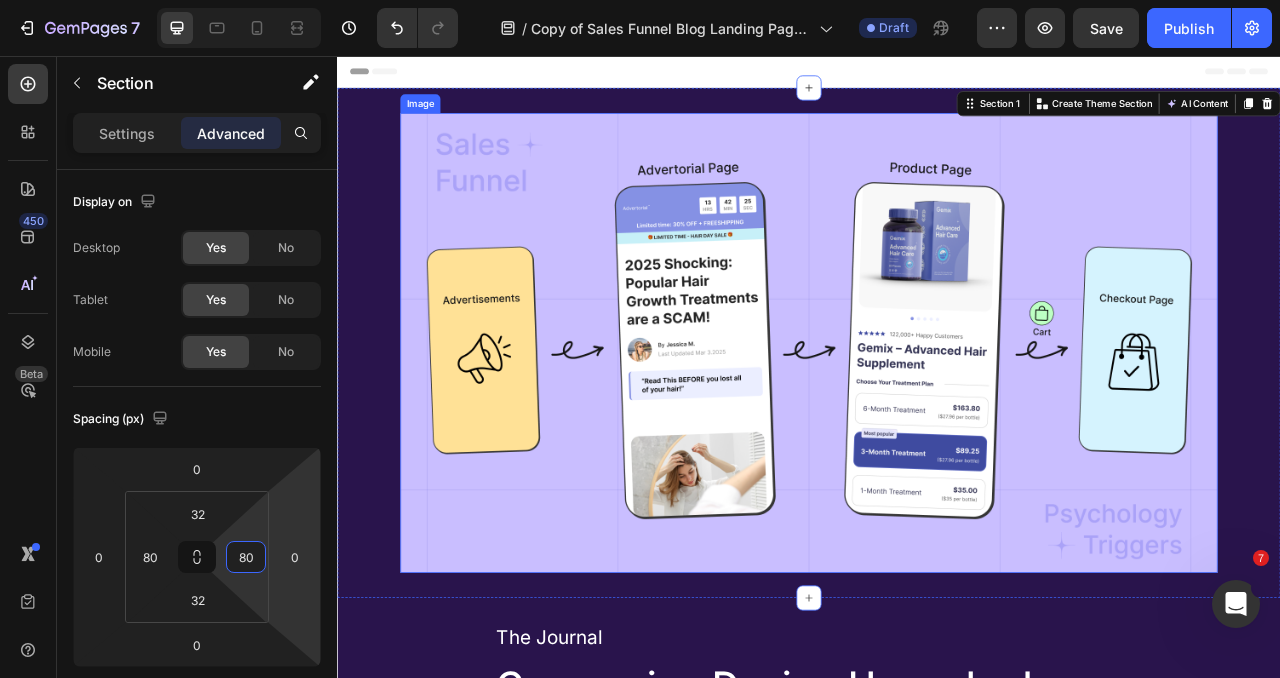 click at bounding box center [937, 421] 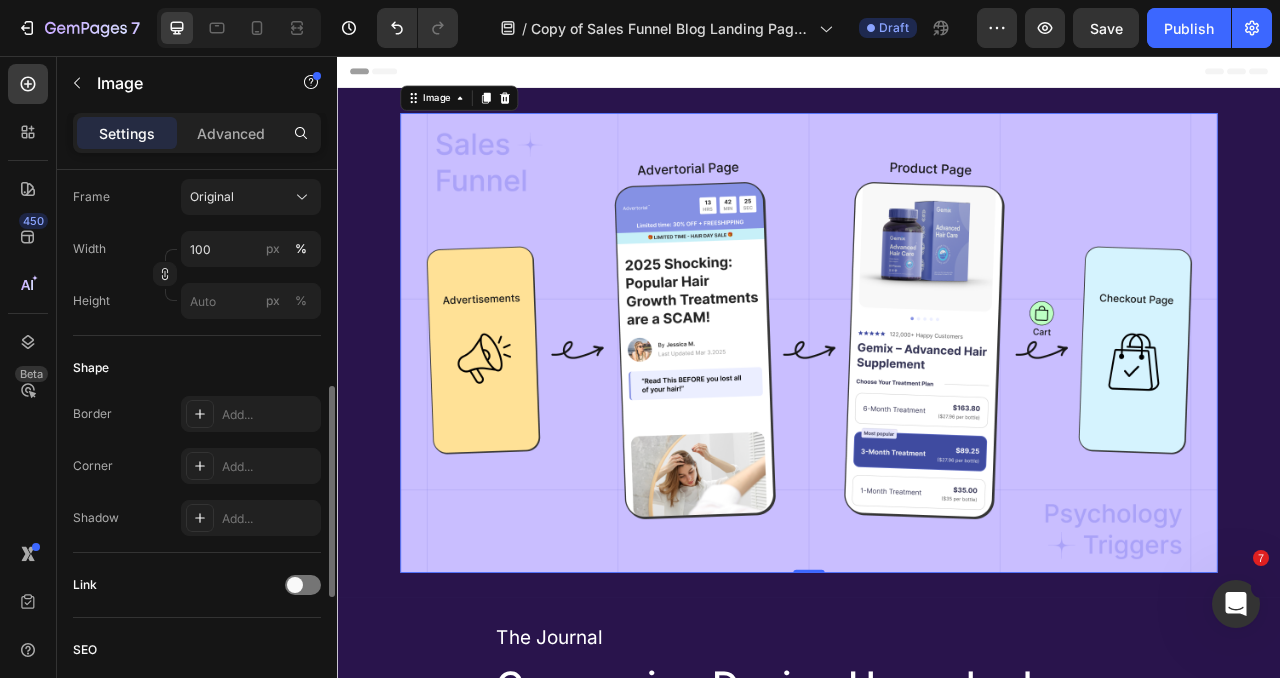 scroll, scrollTop: 519, scrollLeft: 0, axis: vertical 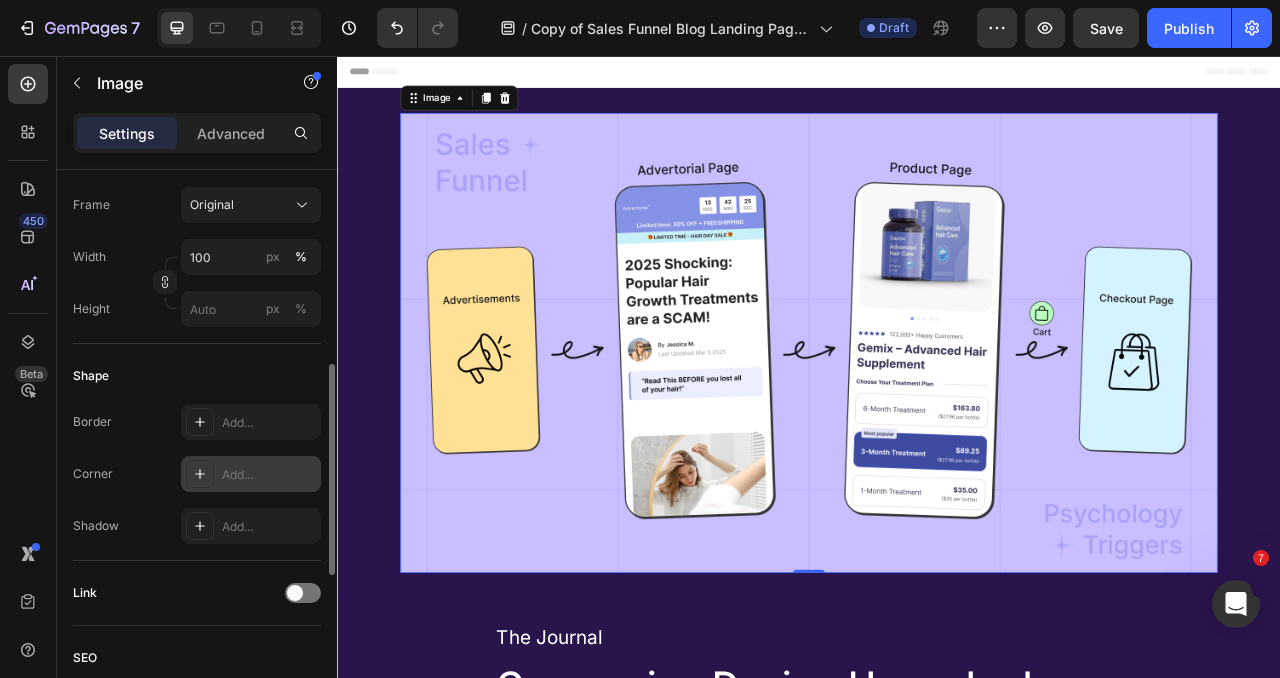 click 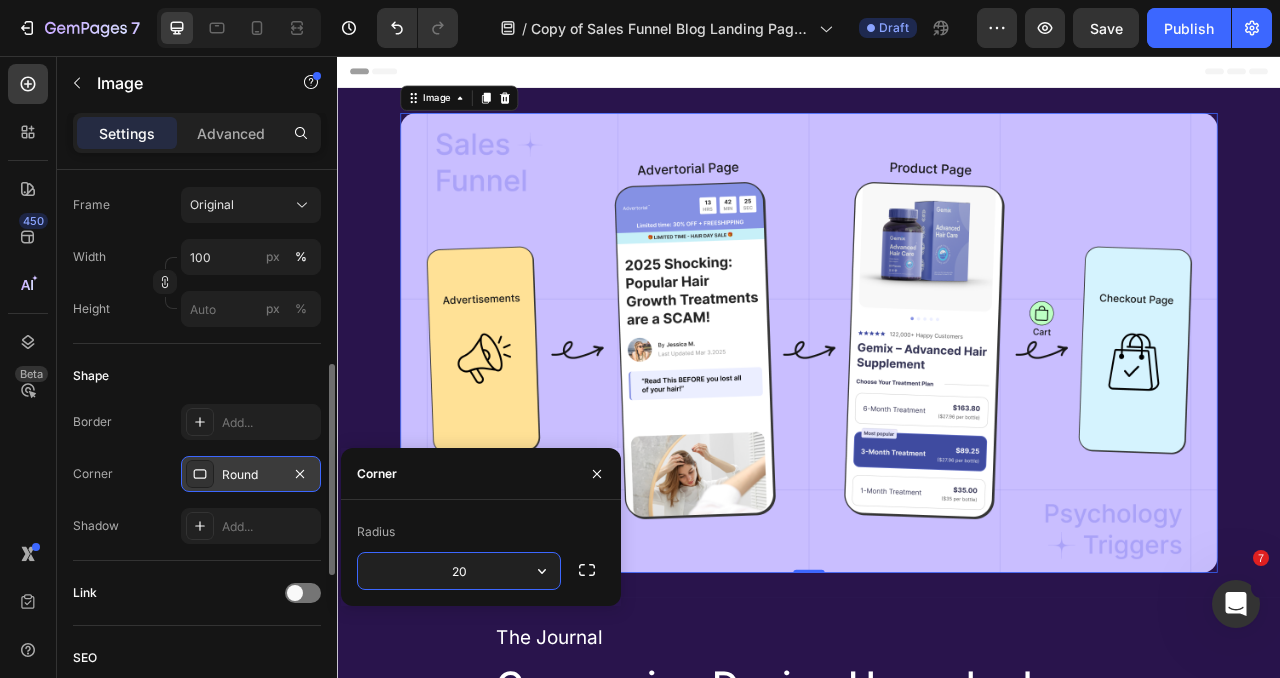 type on "20" 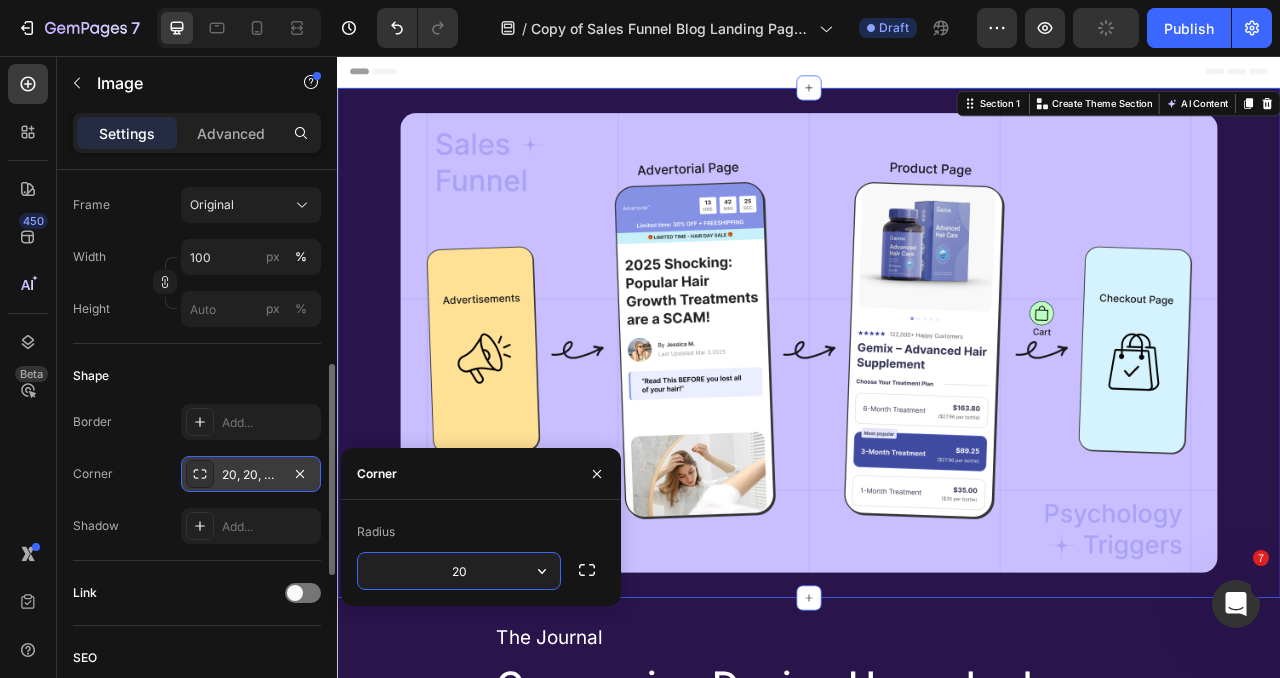 click on "Image Section 1   Create Theme Section AI Content Write with GemAI What would you like to describe here? Tone and Voice Persuasive Product Gemix BioCare Shampoo- 300ml Show more Generate" at bounding box center [937, 421] 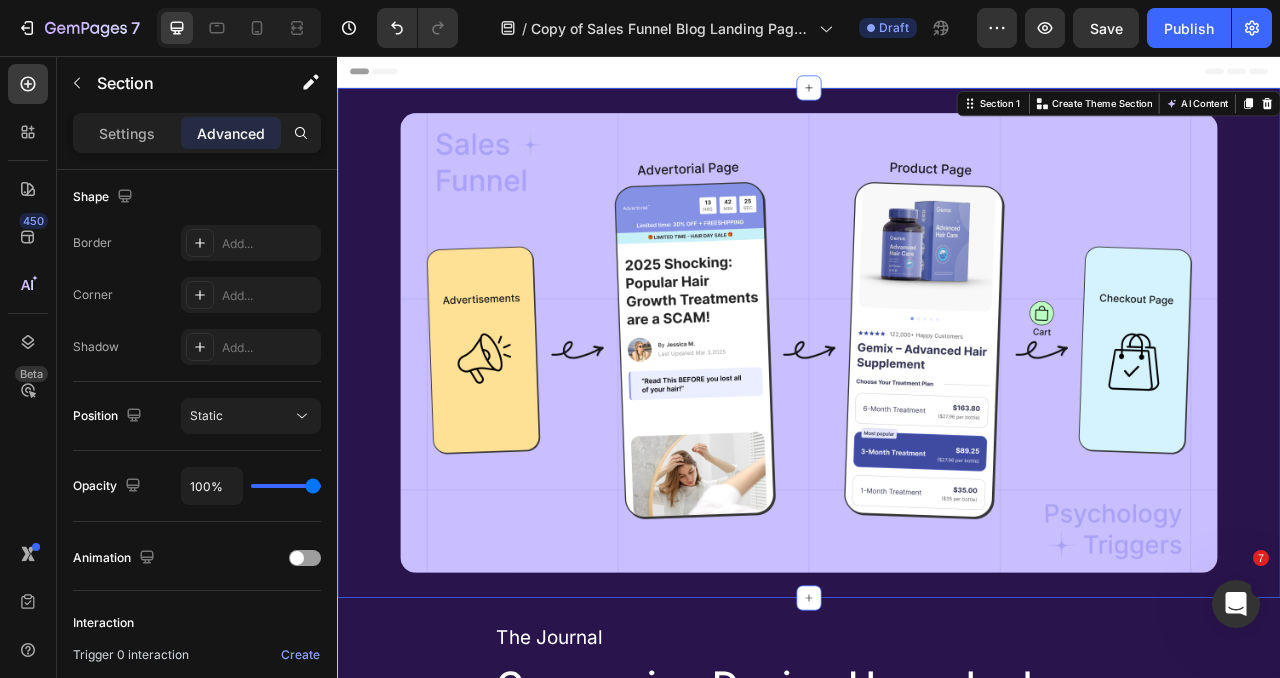 scroll, scrollTop: 0, scrollLeft: 0, axis: both 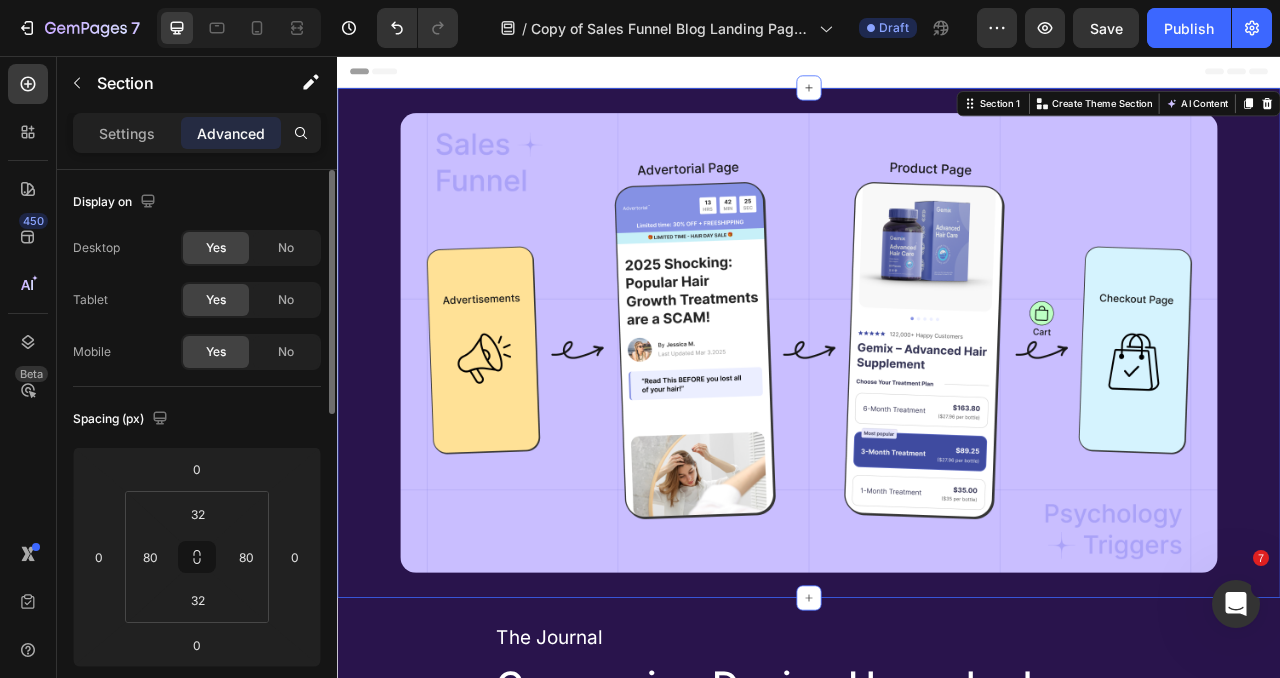 click on "Image Section 1   Create Theme Section AI Content Write with GemAI What would you like to describe here? Tone and Voice Persuasive Product Gemix BioCare Shampoo- 300ml Show more Generate" at bounding box center [937, 421] 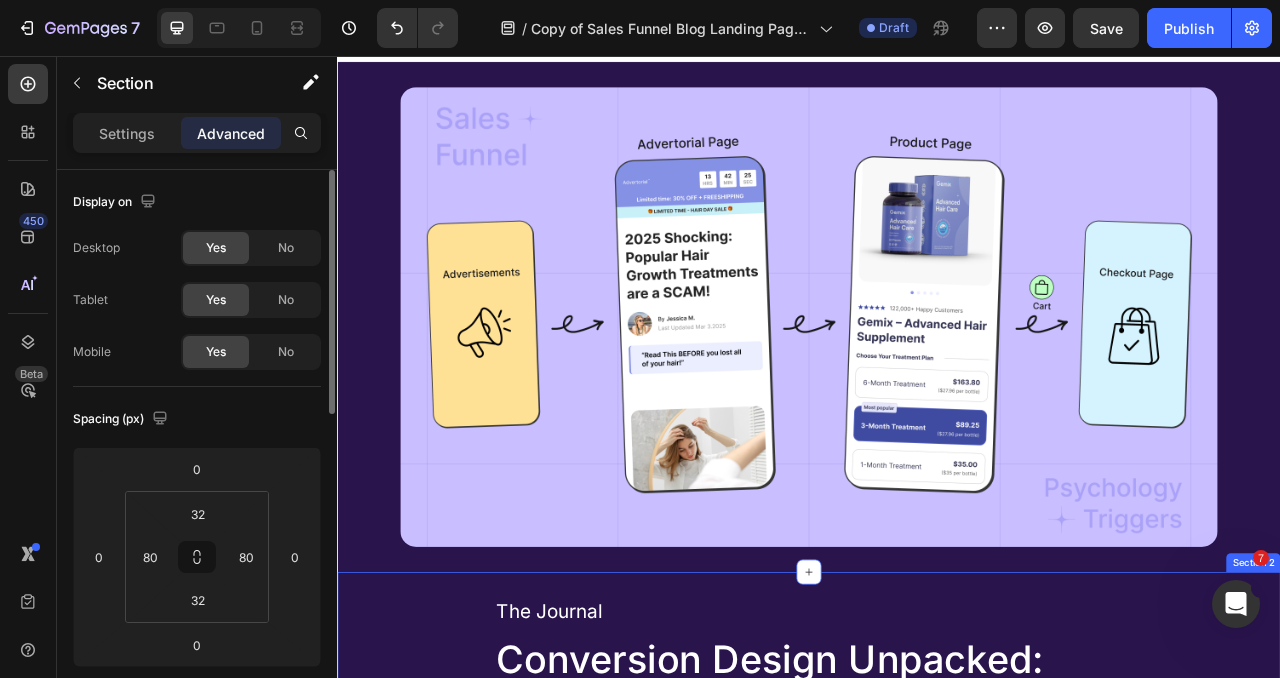 scroll, scrollTop: 0, scrollLeft: 0, axis: both 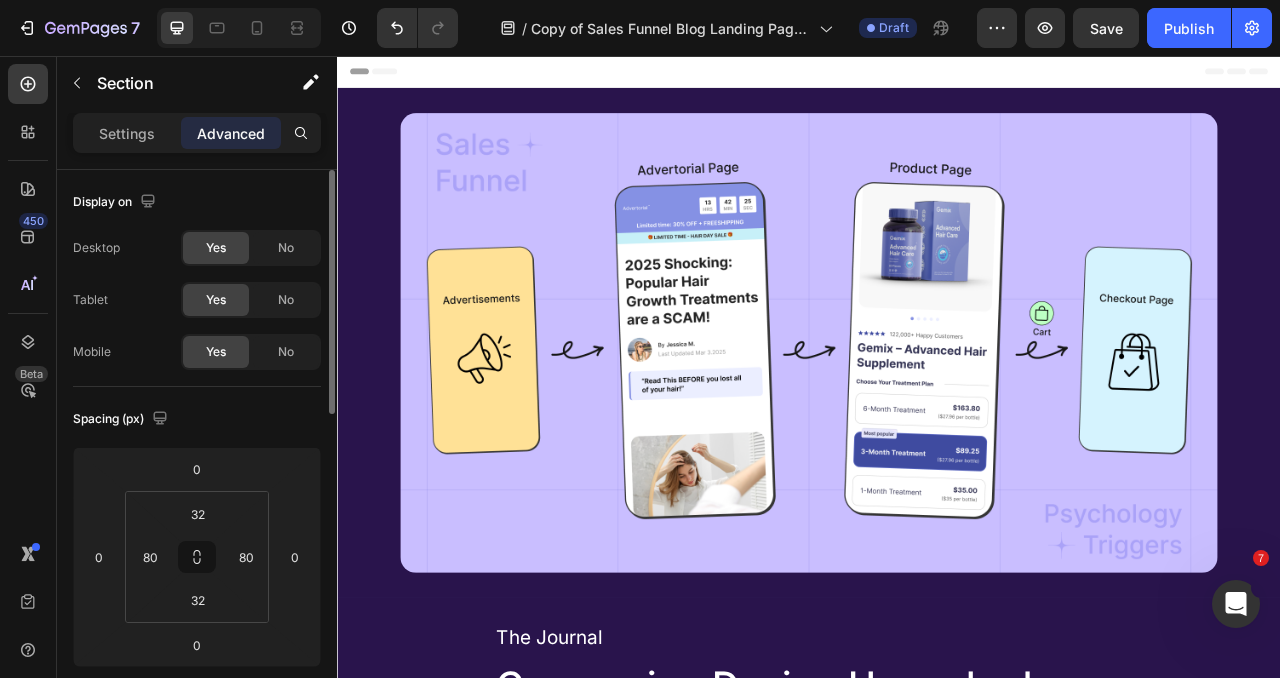 click on "Image Section 1" at bounding box center (937, 421) 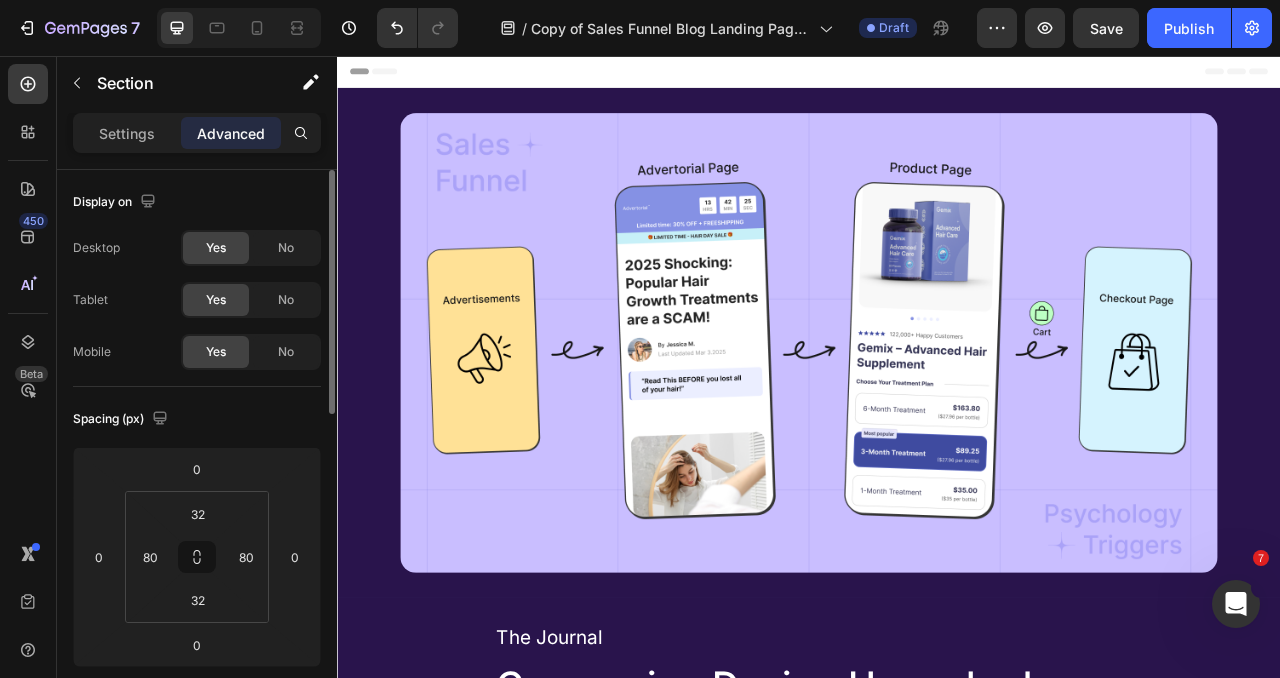 click on "Image Section 1" at bounding box center (937, 421) 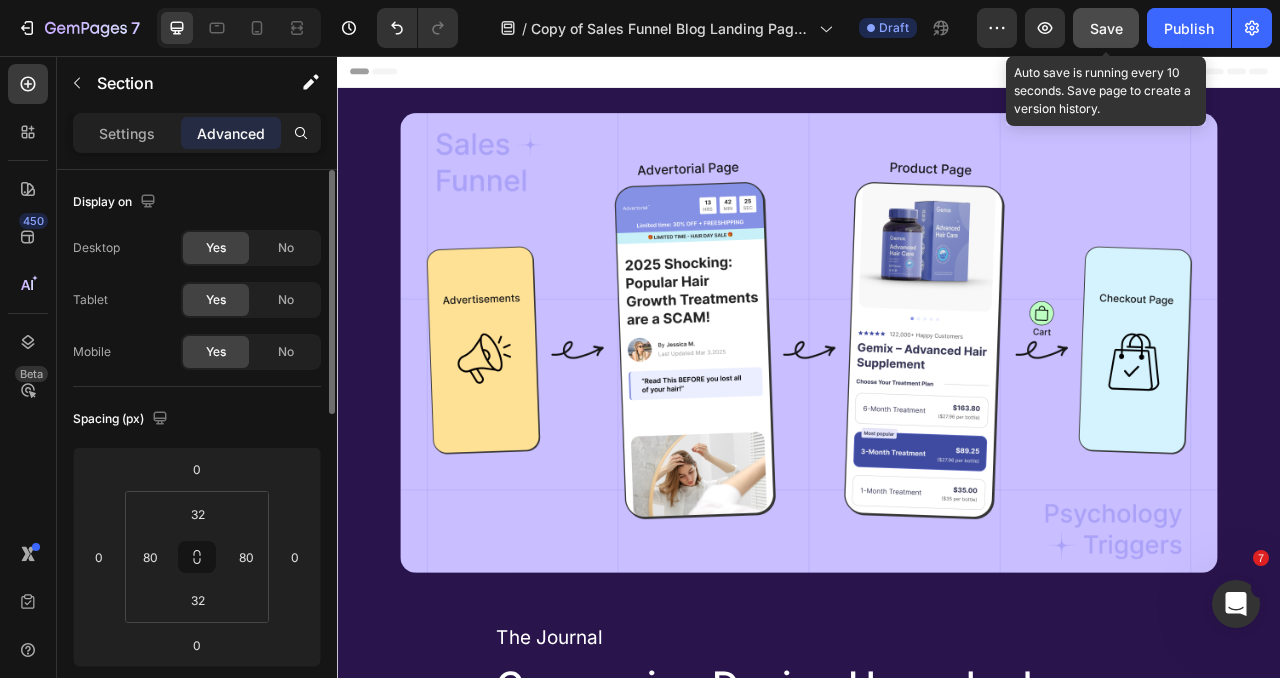 click on "Save" at bounding box center (1106, 28) 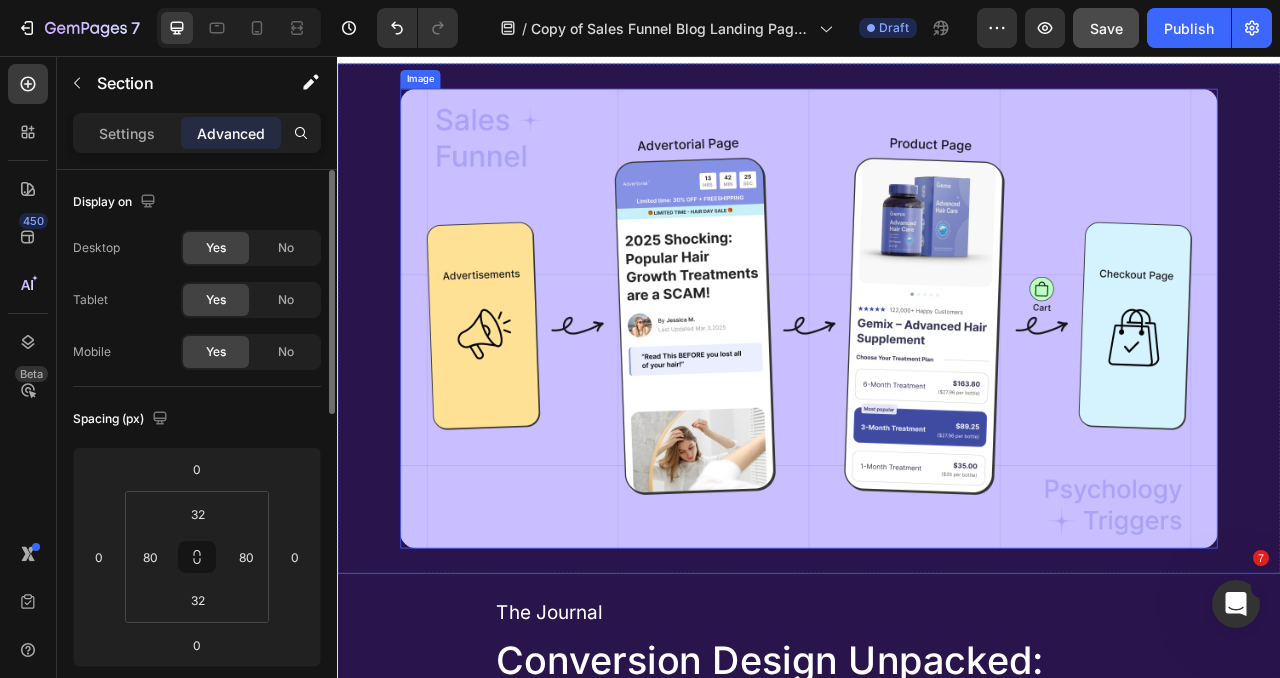scroll, scrollTop: 0, scrollLeft: 0, axis: both 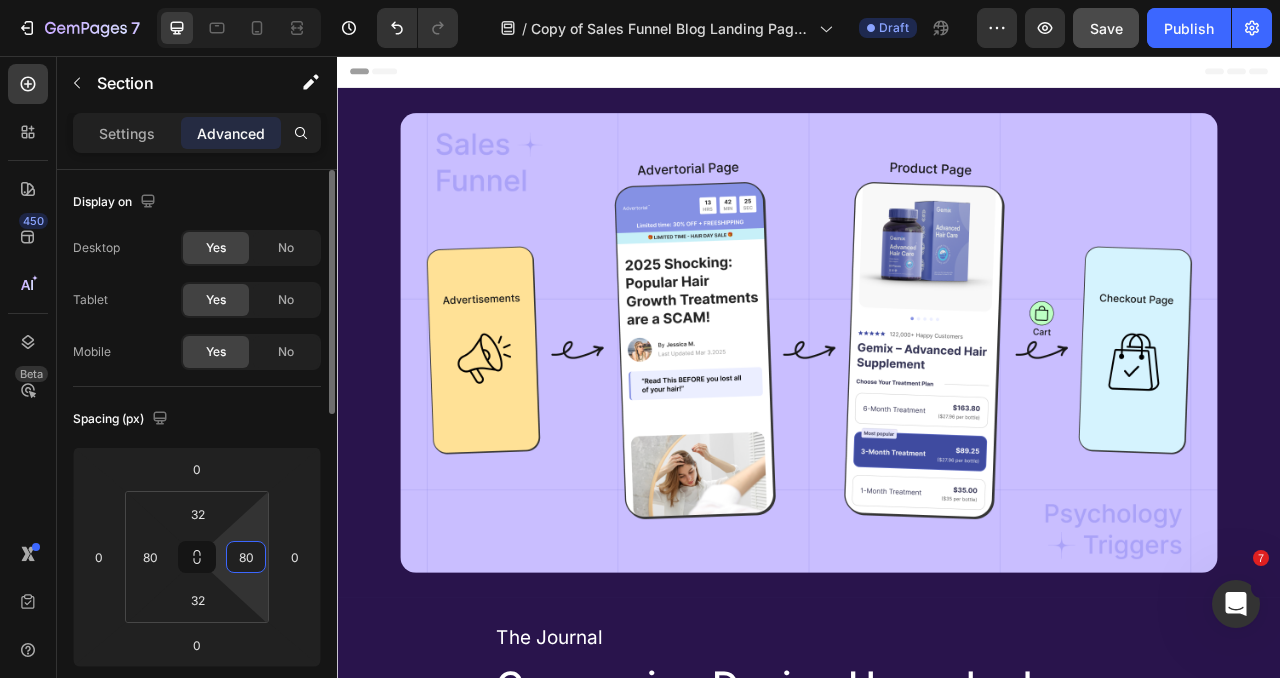 click on "80" at bounding box center (246, 557) 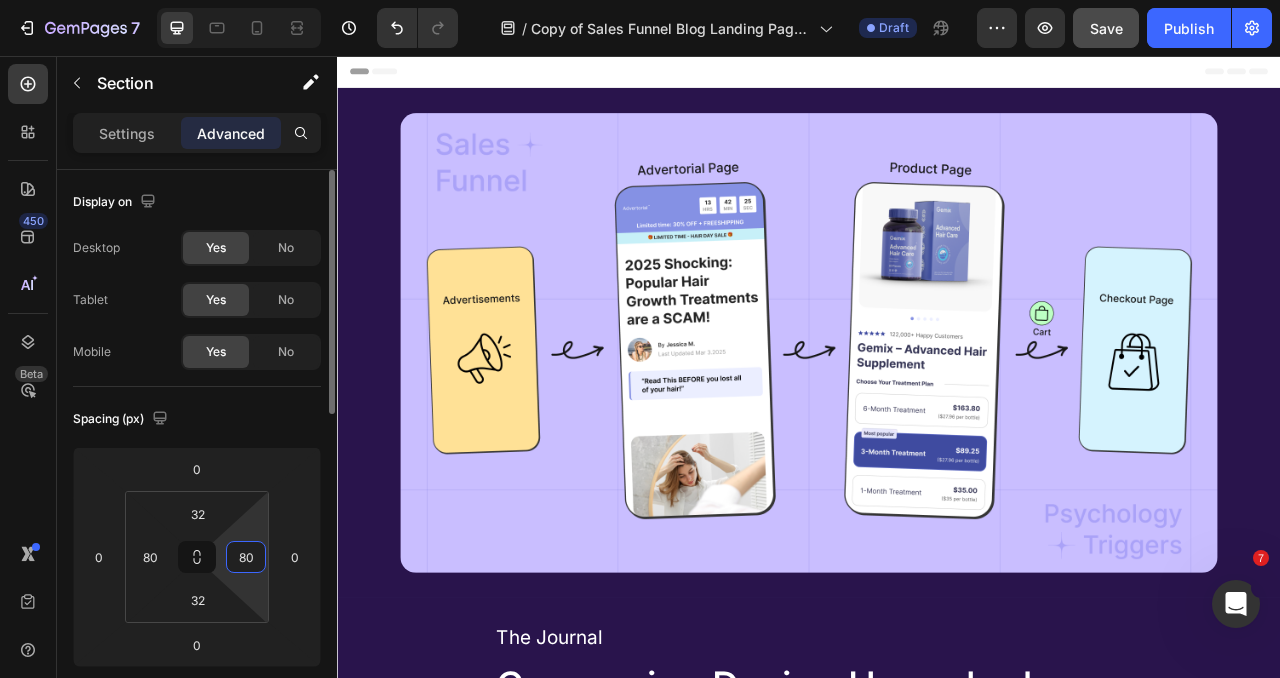 type on "8" 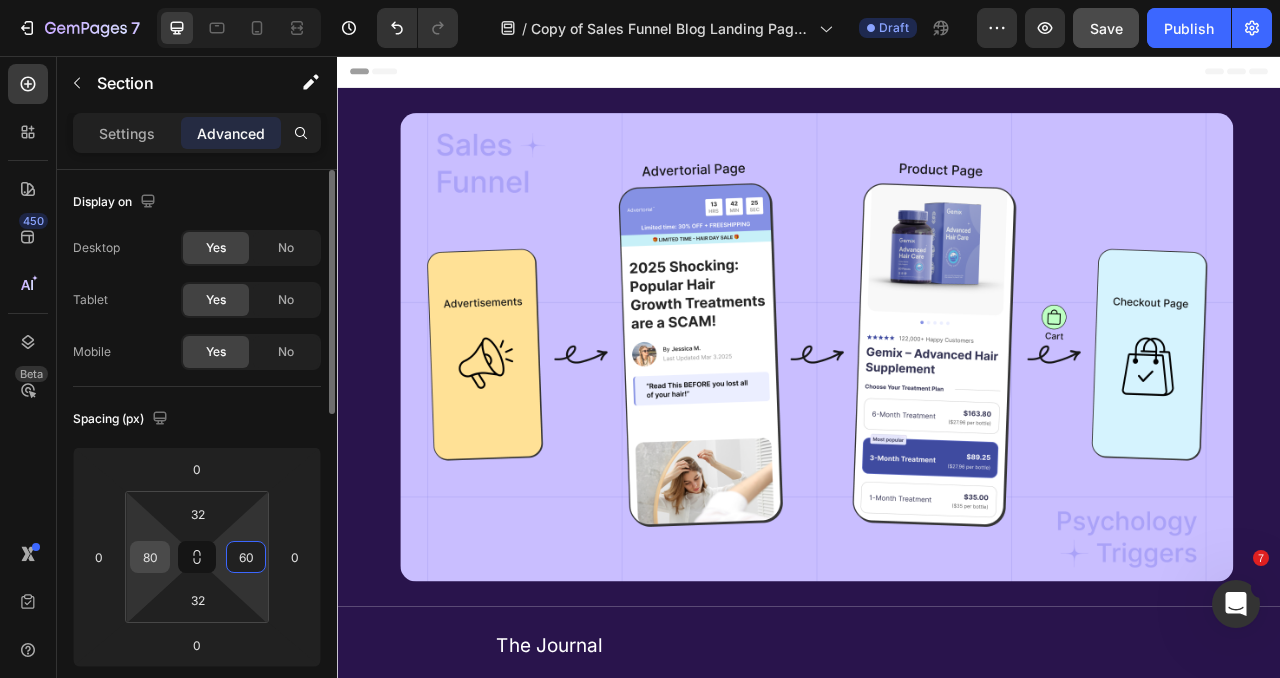 type on "60" 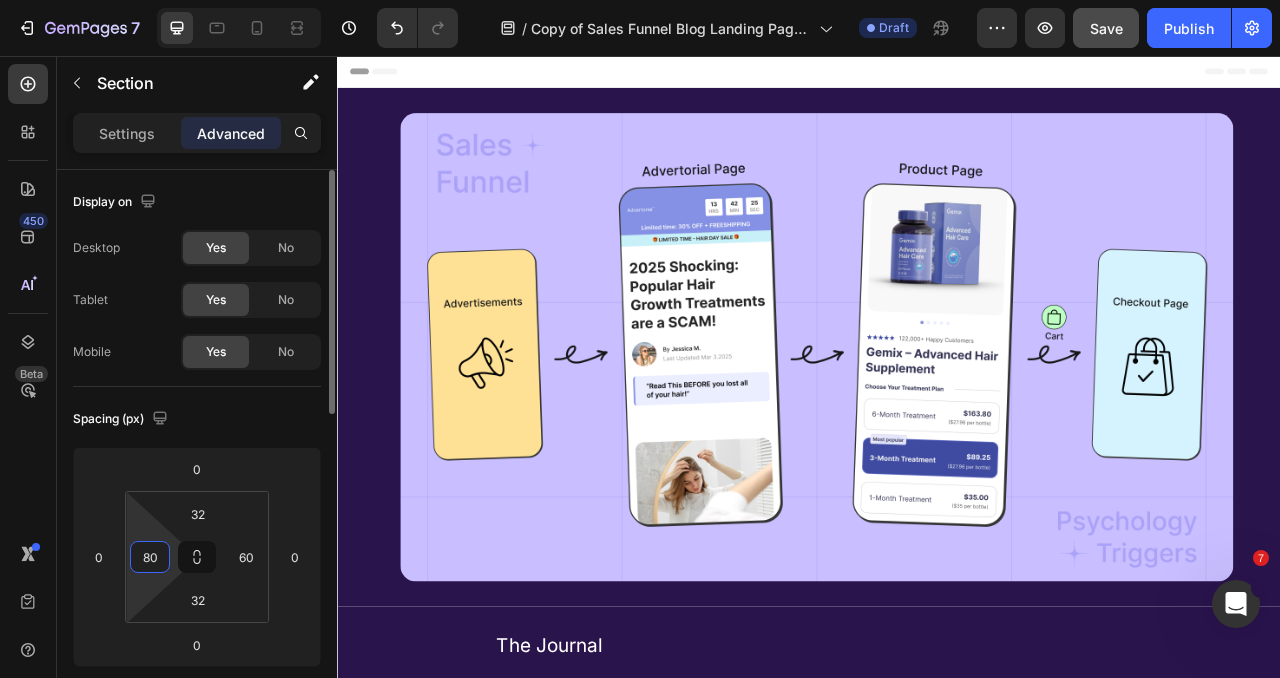click on "80" at bounding box center (150, 557) 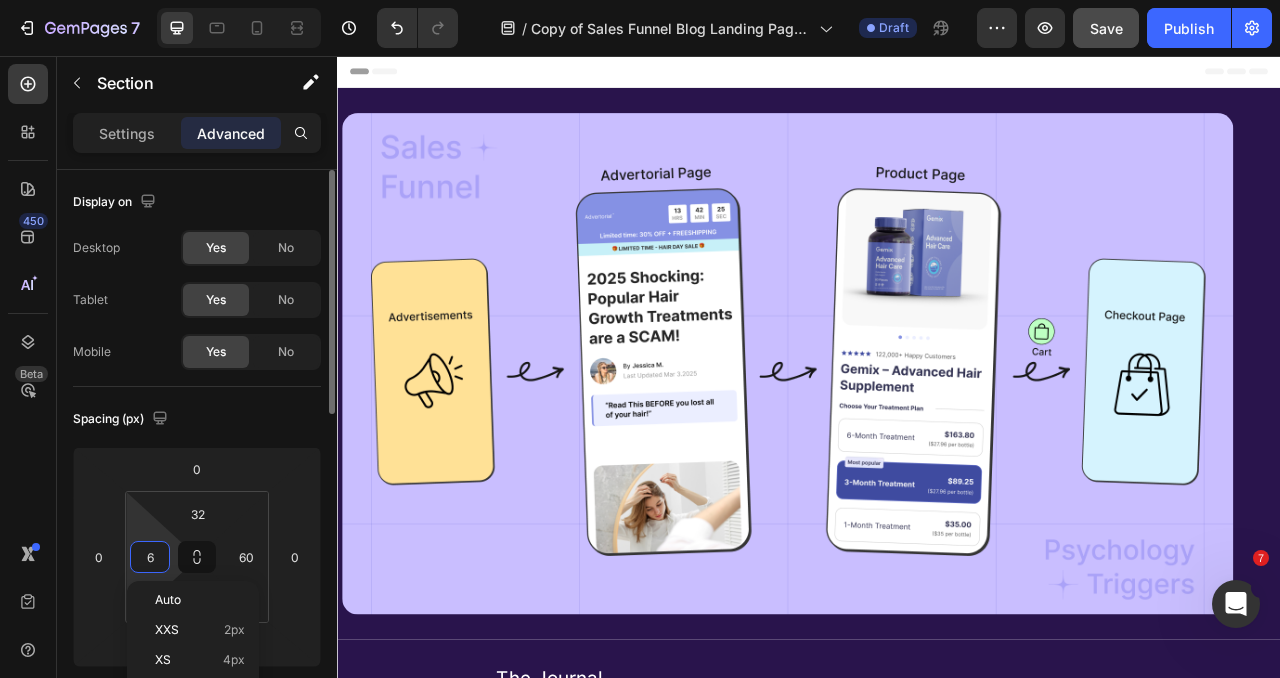 type on "60" 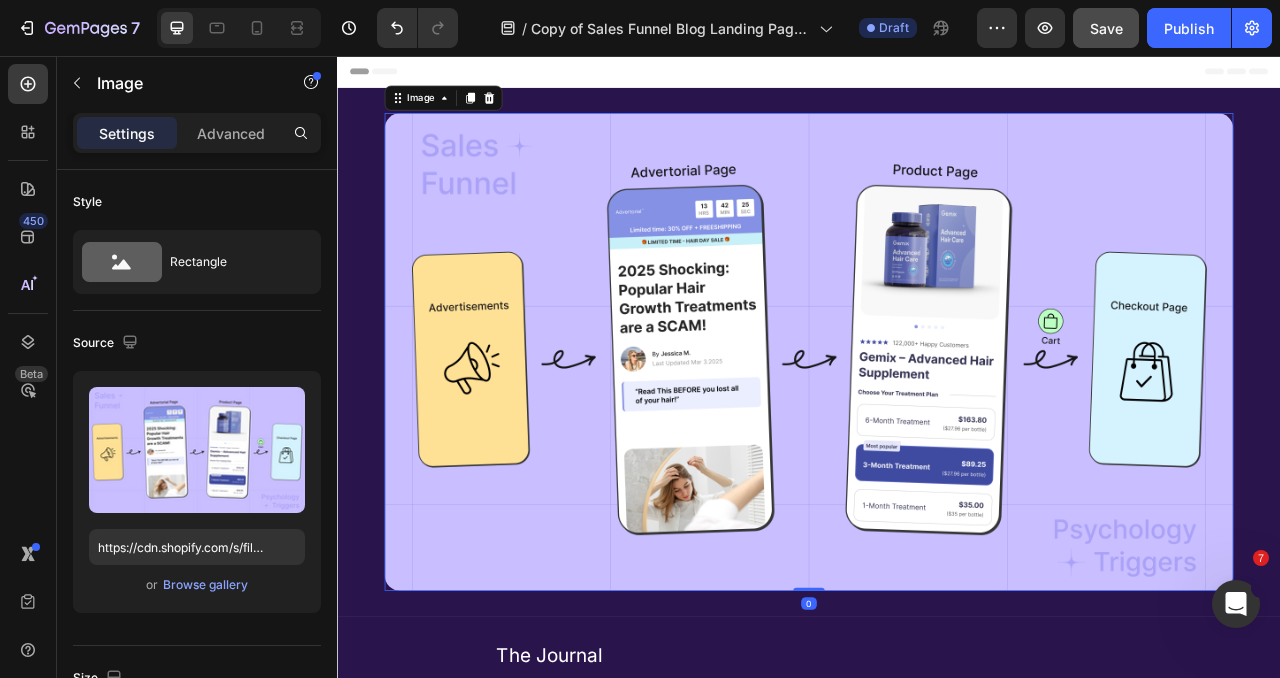 click at bounding box center [937, 433] 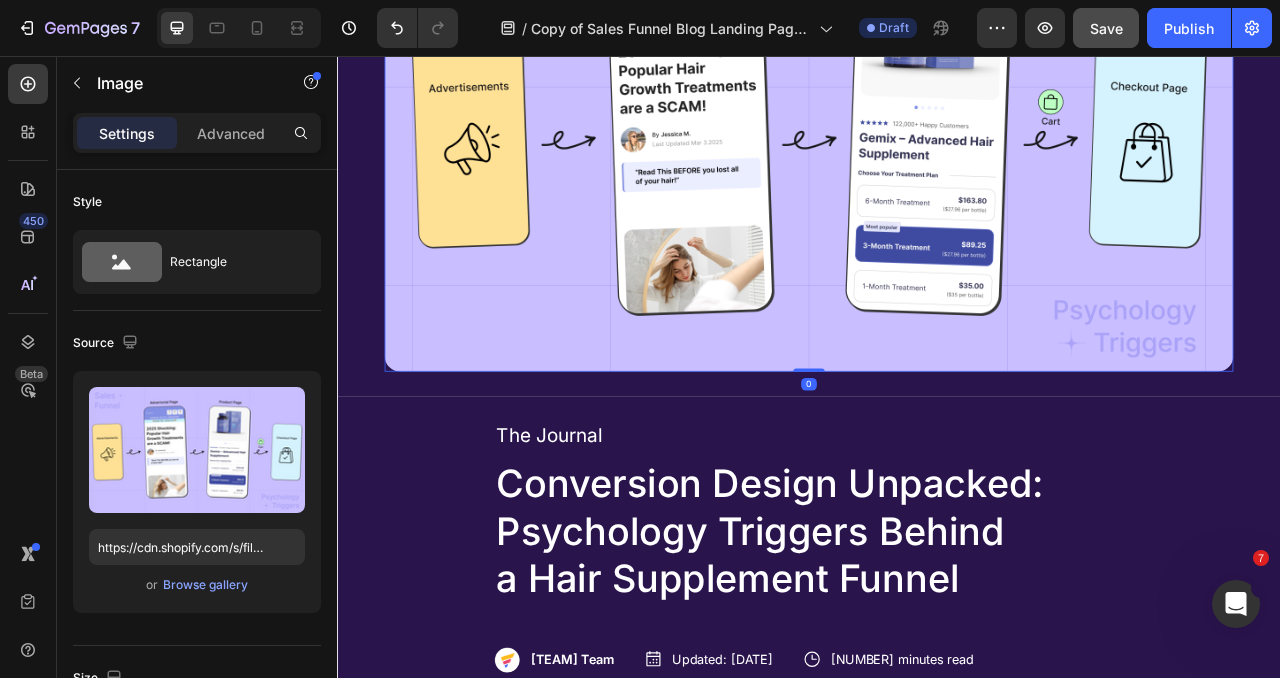 scroll, scrollTop: 303, scrollLeft: 0, axis: vertical 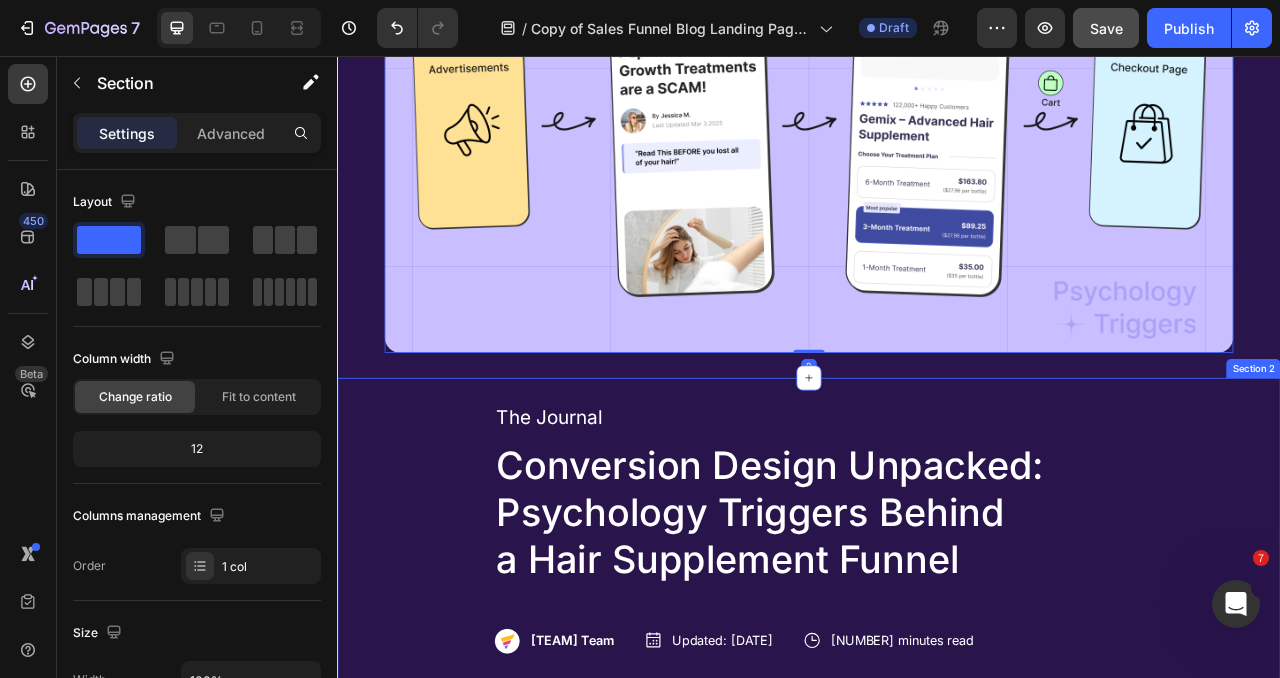 click on "The Journal Text Block Conversion Design Unpacked: Psychology Triggers Behind a Hair Supplement Funnel Text Block Image [TEAM] Team Text Block Row
Icon Updated: [DATE] Text Block Row
Icon [NUMBER] minutes read Text Block Row Row Image In today’s crowded ecommerce landscape, a product’s success often hinges not just on what it is but how it’s presented. Design is no longer about decoration. It's about decision architecture. As customers grow more discerning, brands must build trust quickly and guide users toward conversion without friction or overwhelm.   One of the most powerful ways to do that is by weaving psychology triggers into each step of a sales funnel. These triggers based on how humans naturally think, feel, and act can reduce hesitation, create urgency, and strengthen brand credibility.   By understanding how and why these triggers work in specific moments, conversion designers and marketers can apply the same logic to improve their own funnels. Row" at bounding box center (937, 1096) 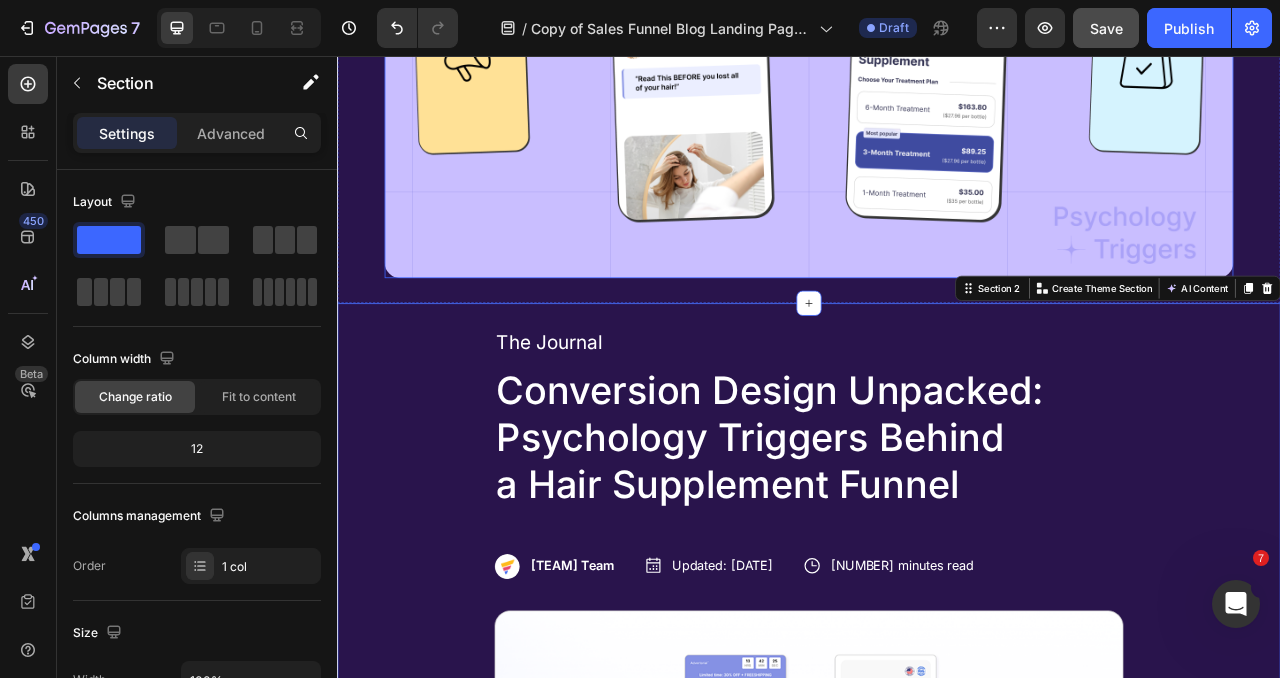 scroll, scrollTop: 411, scrollLeft: 0, axis: vertical 